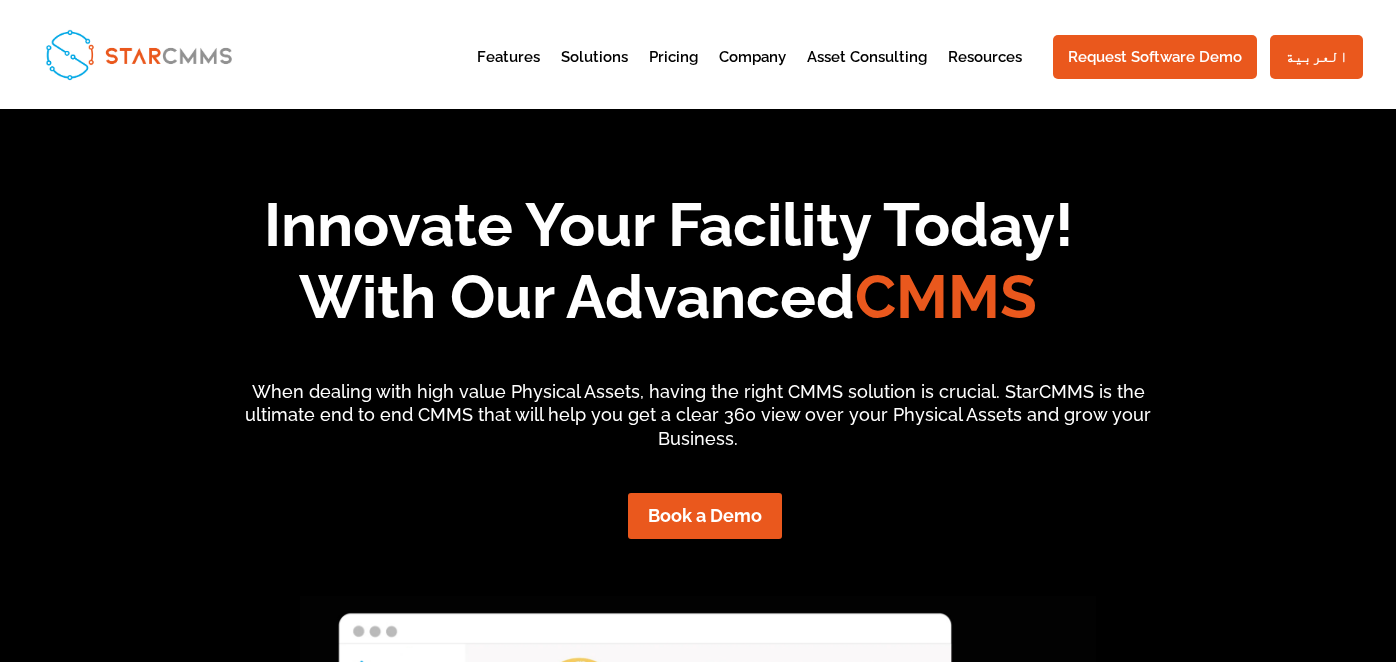 scroll, scrollTop: 0, scrollLeft: 0, axis: both 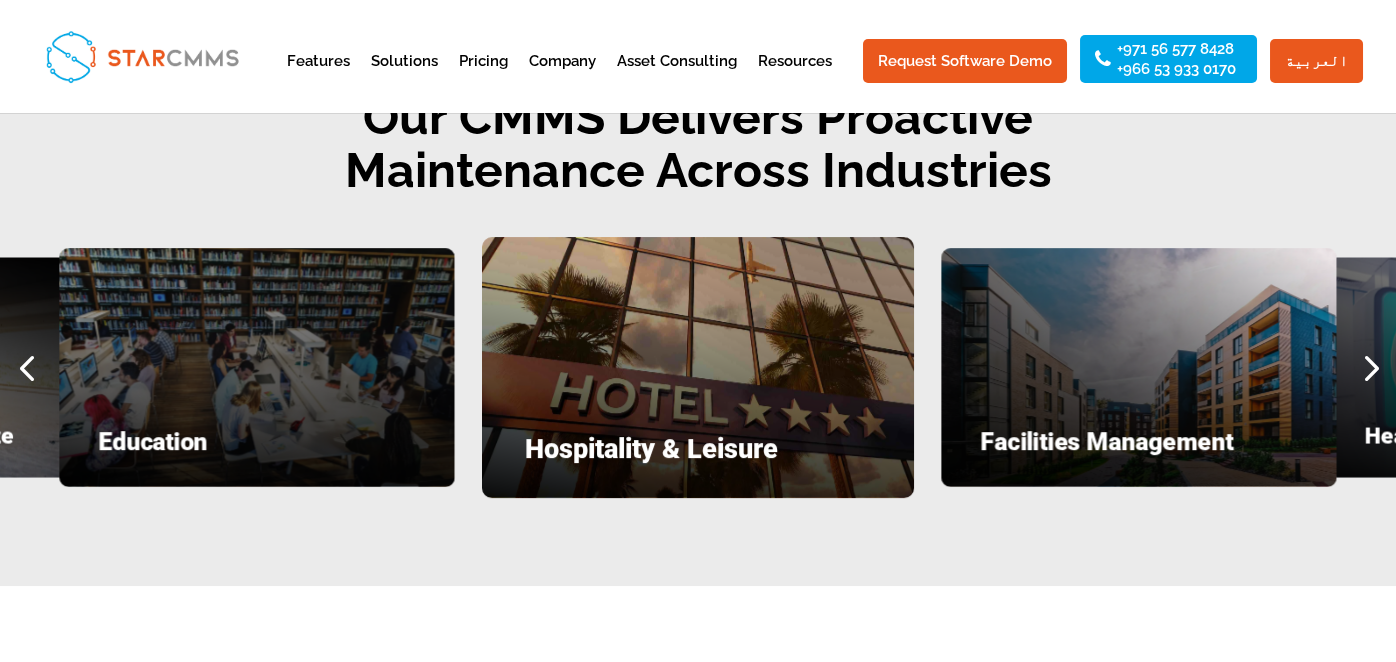 click at bounding box center [1369, 367] 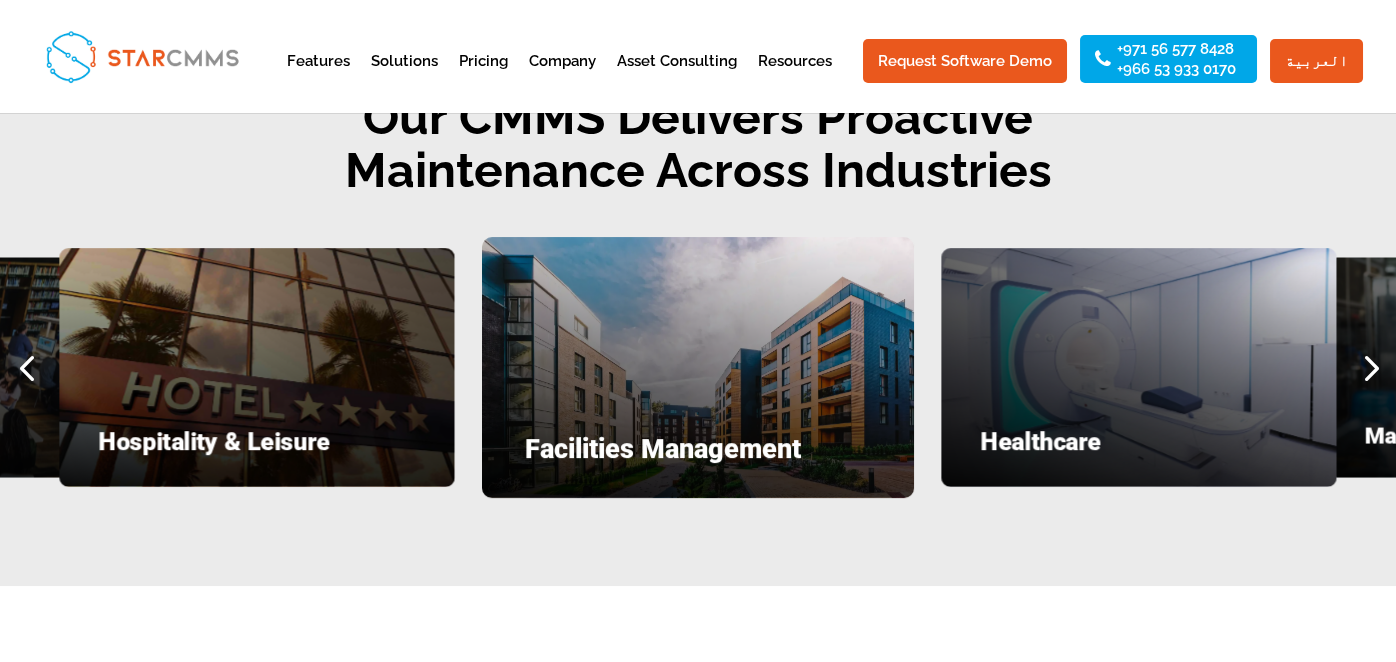 click at bounding box center (1369, 367) 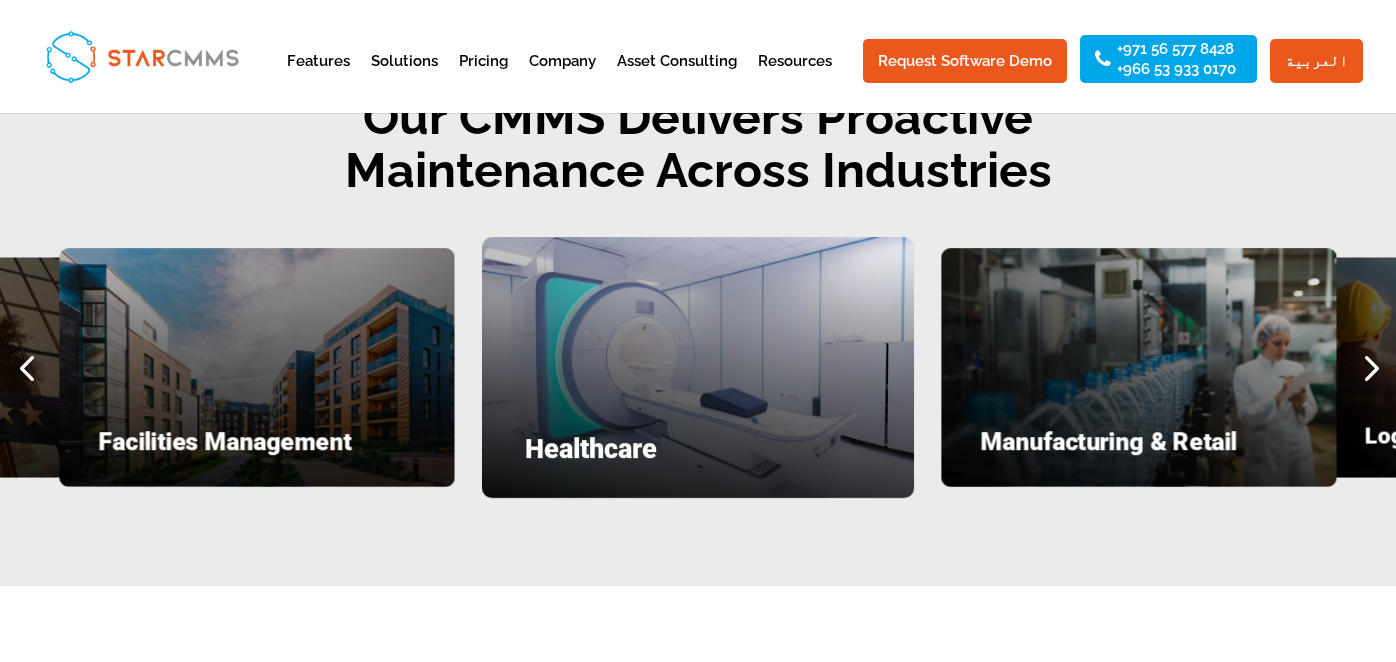 click at bounding box center (1369, 367) 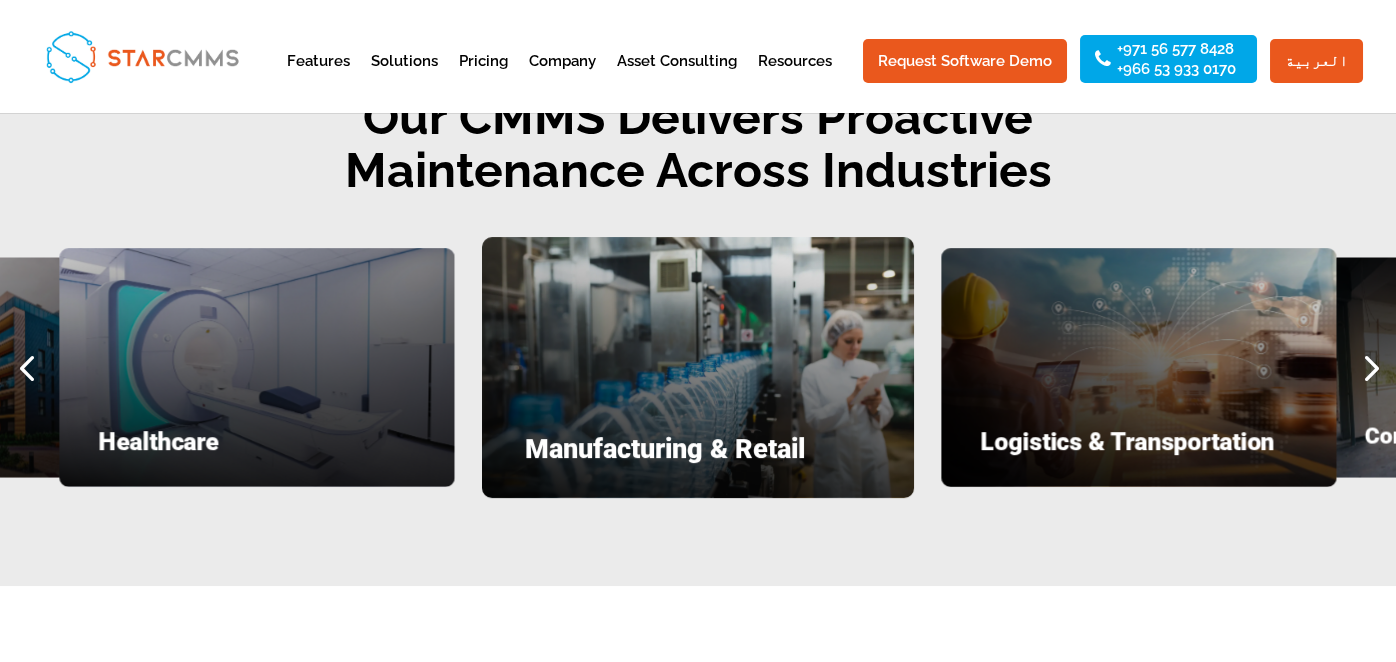 click at bounding box center [1369, 367] 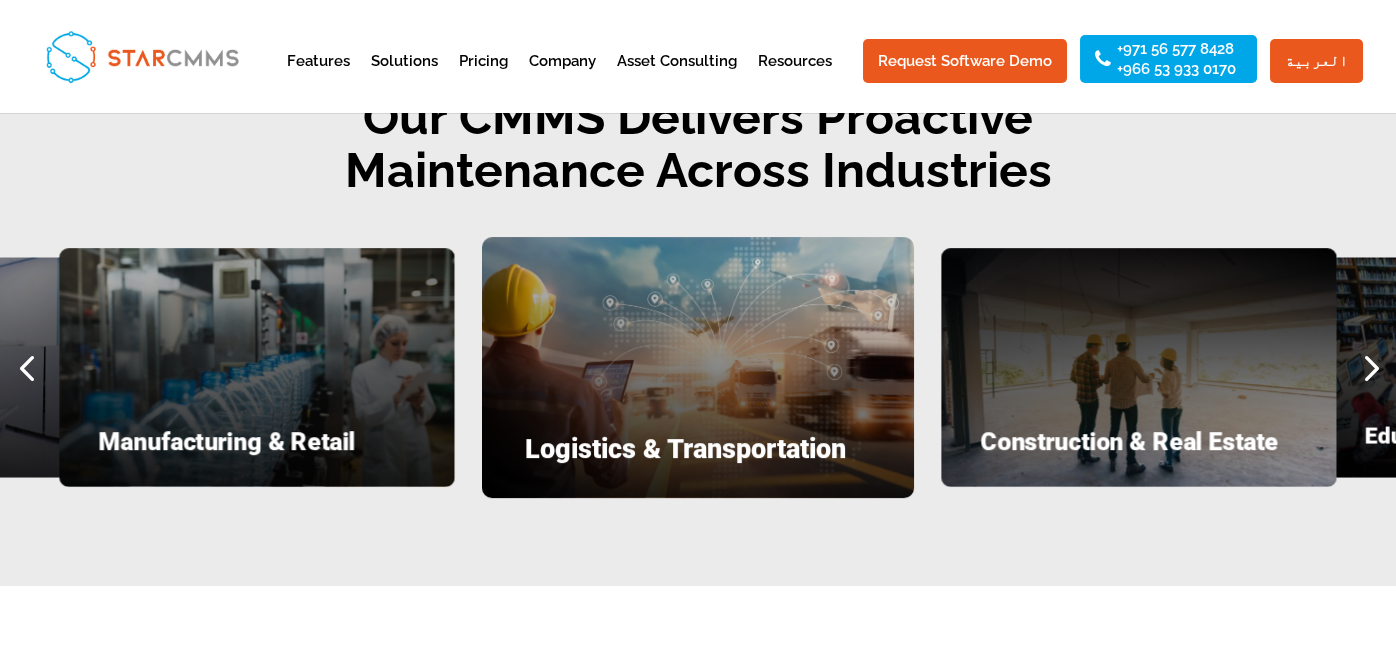 click at bounding box center (1369, 367) 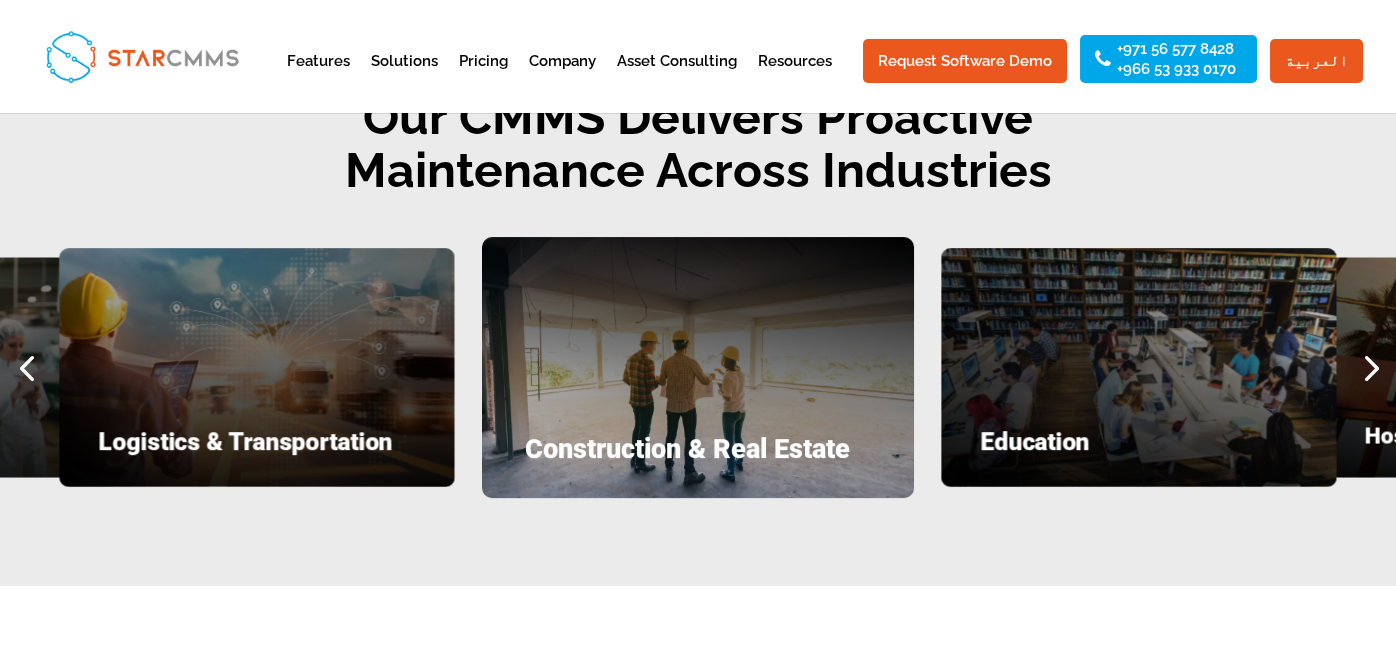 click at bounding box center (1369, 367) 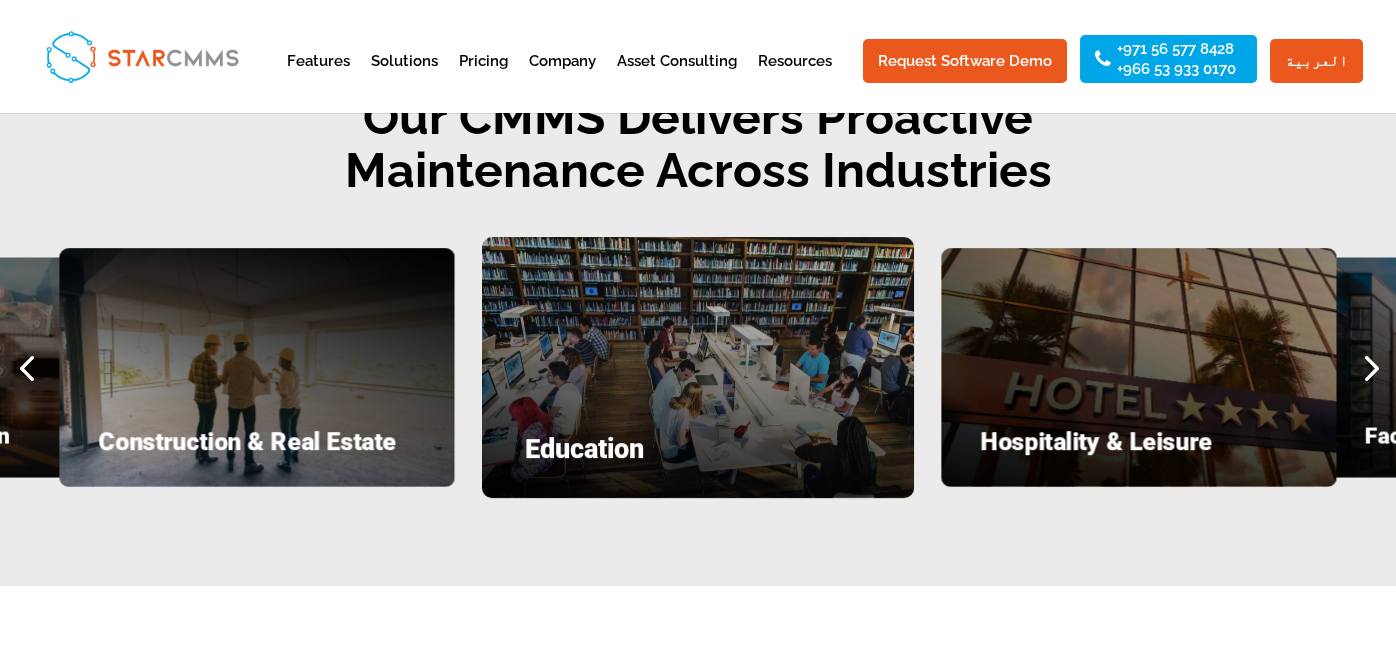 click at bounding box center [1369, 367] 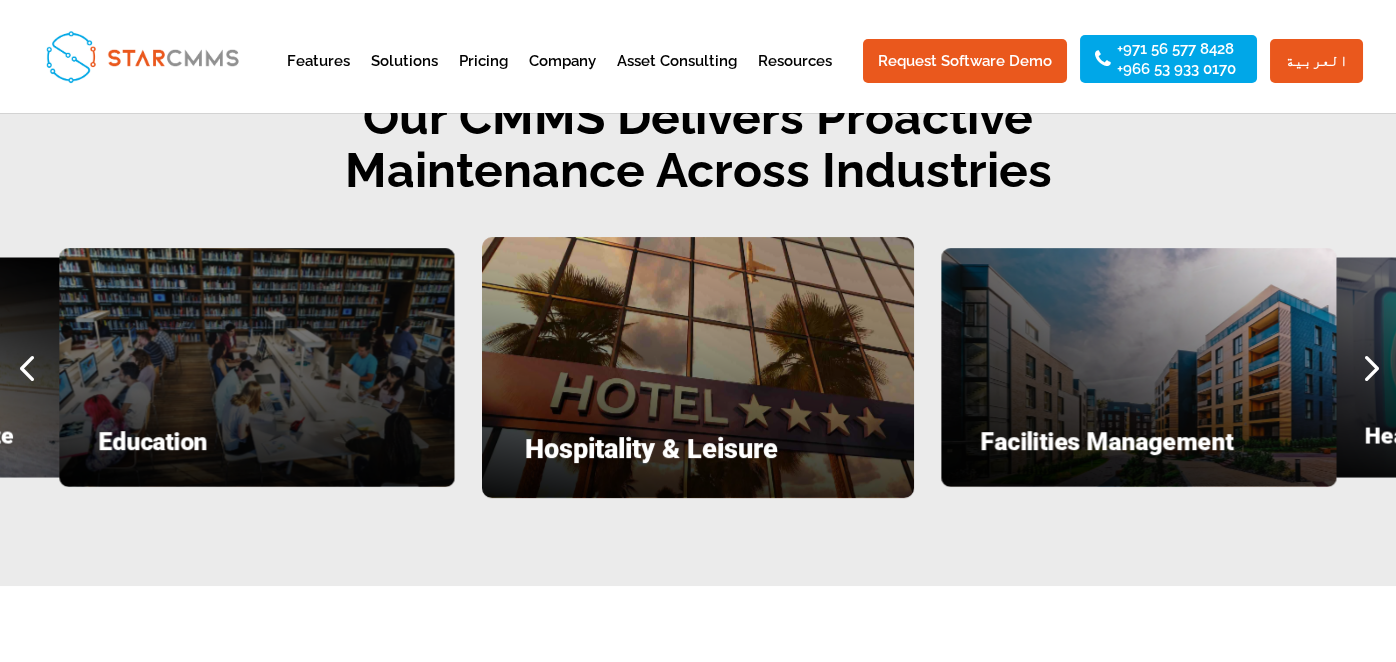 click on "Facilities Management" at bounding box center [1138, 367] 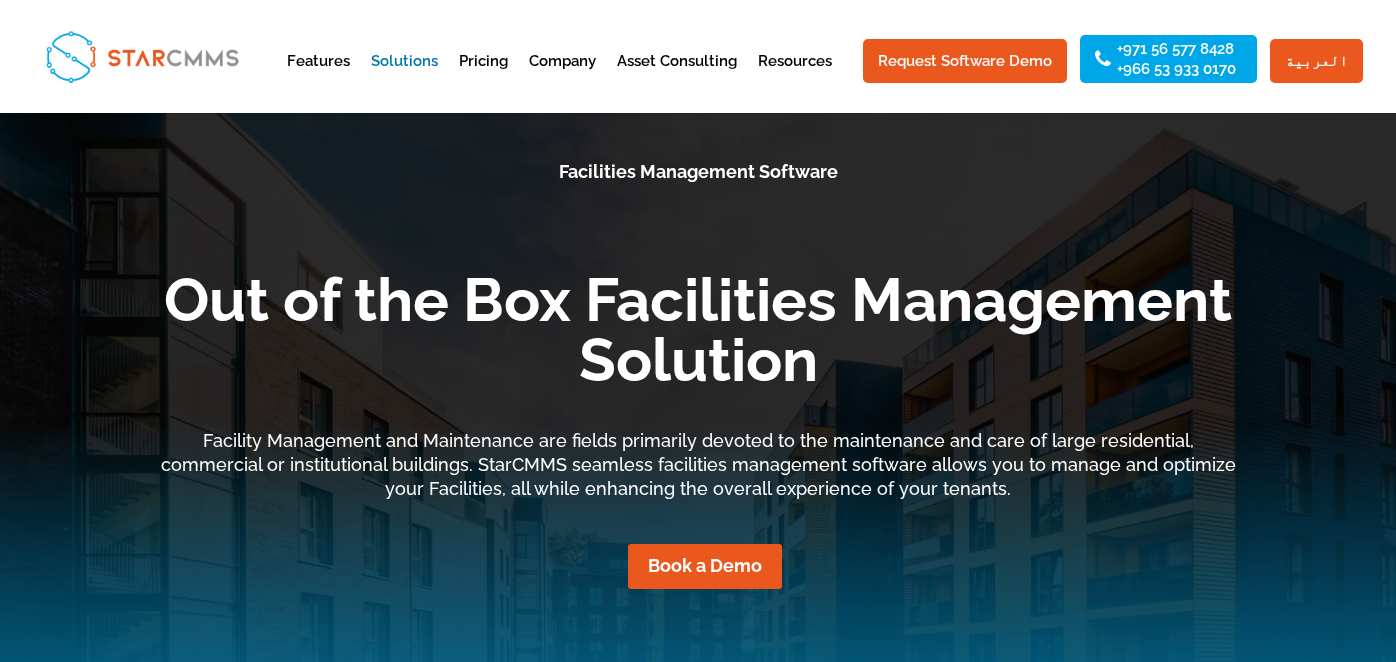 scroll, scrollTop: 0, scrollLeft: 0, axis: both 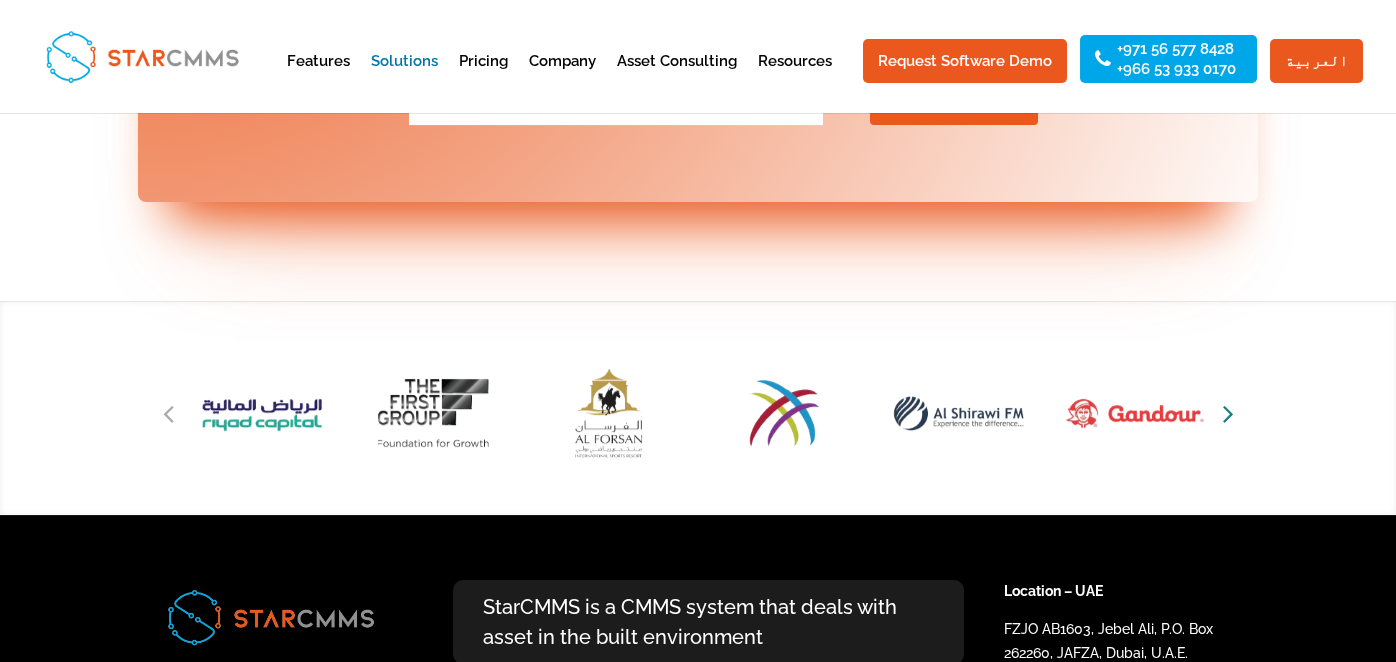click at bounding box center [1228, 413] 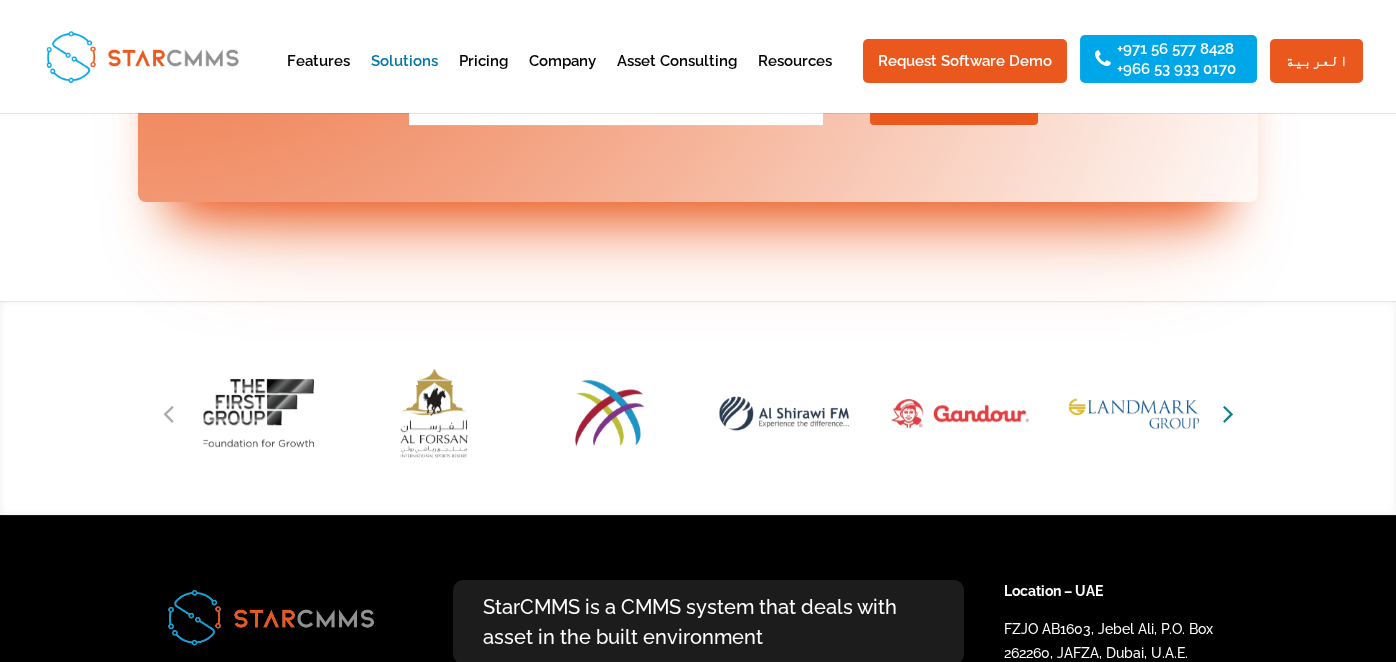 click at bounding box center [1228, 413] 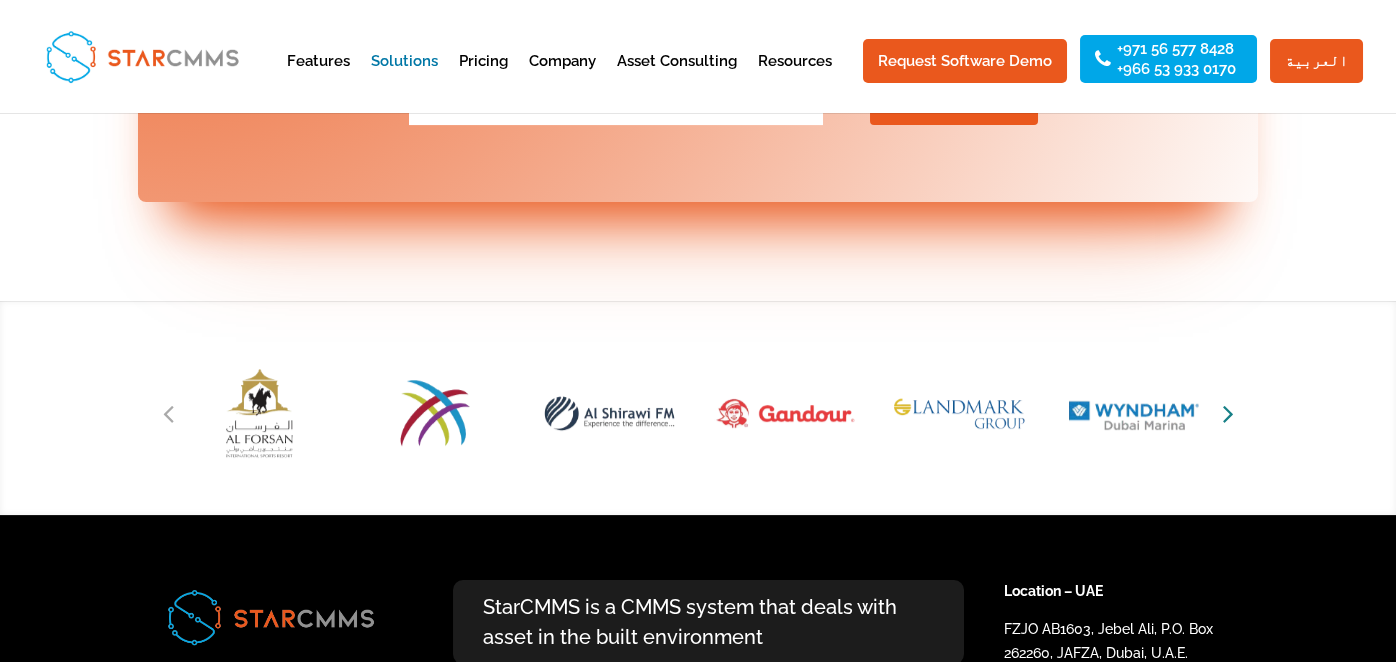 click at bounding box center [1228, 413] 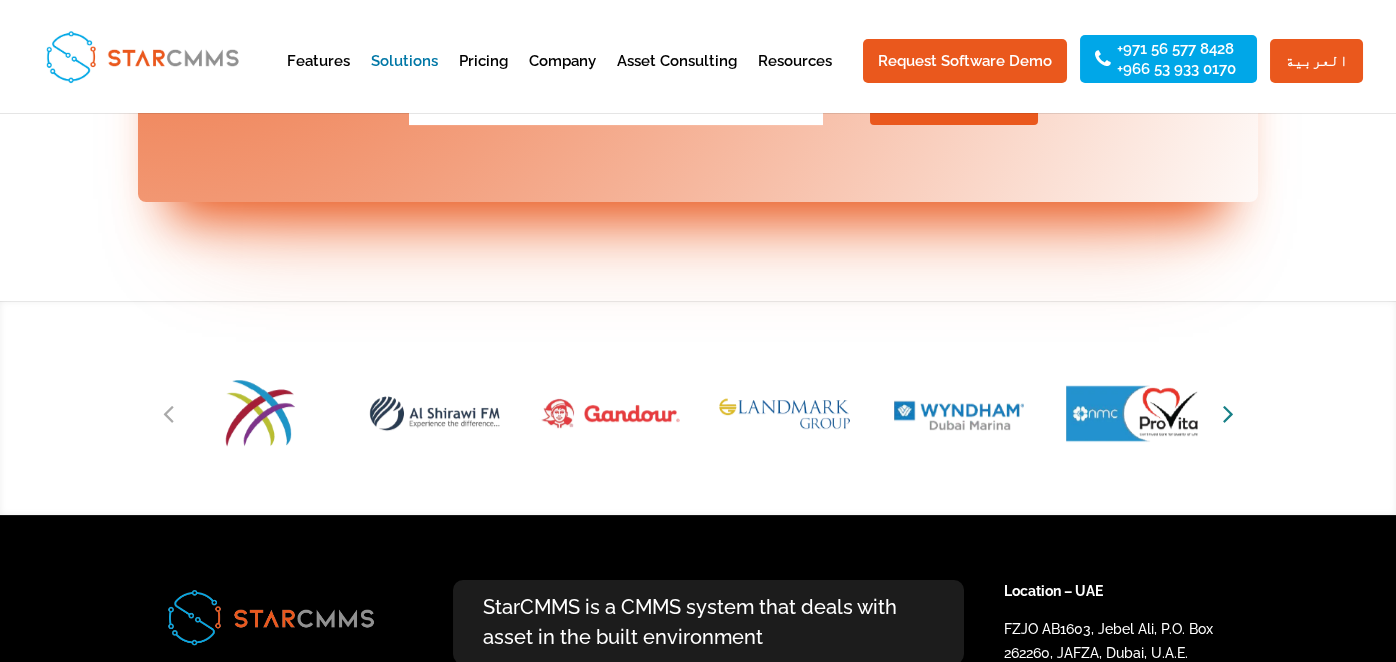 click at bounding box center [1228, 413] 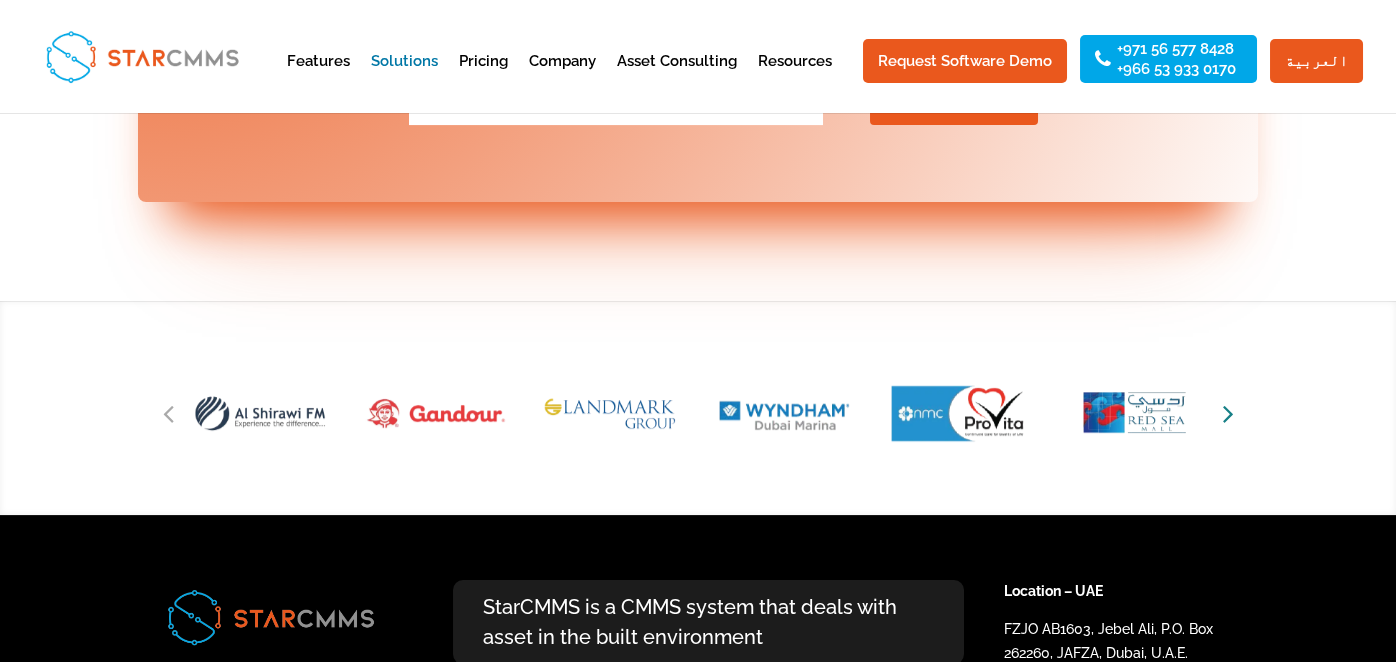click at bounding box center [1228, 413] 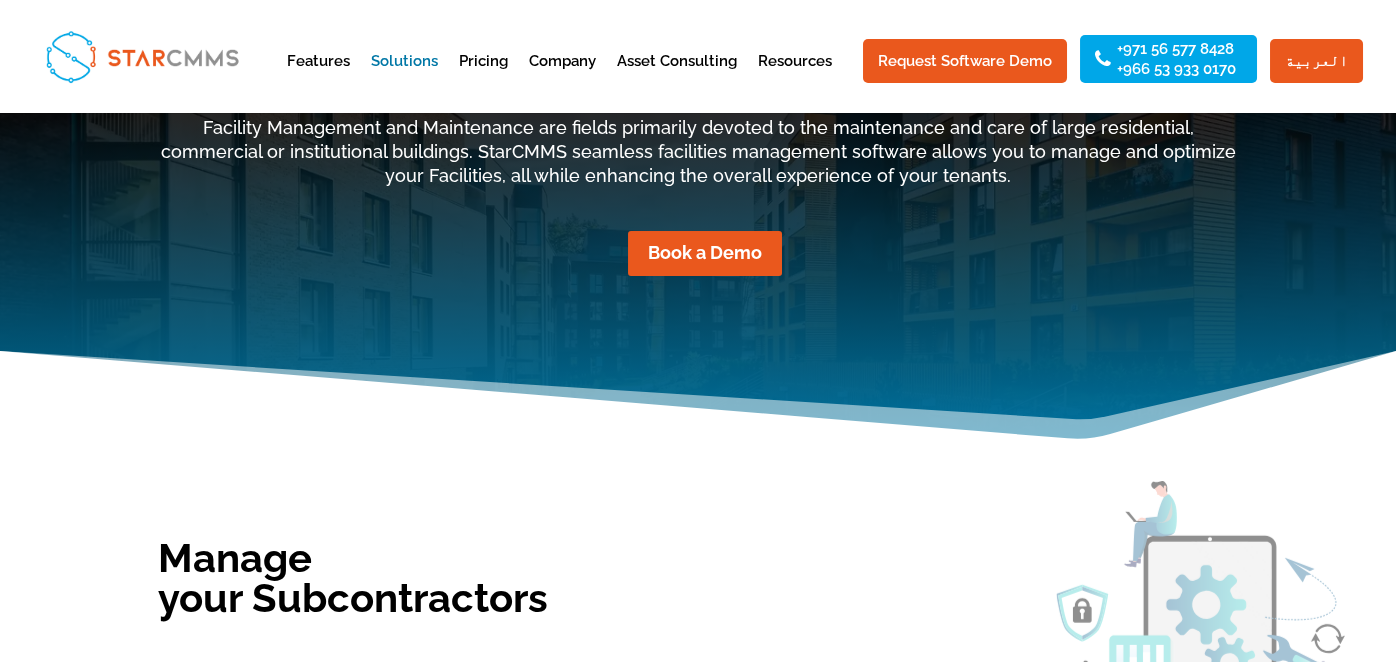 scroll, scrollTop: 0, scrollLeft: 0, axis: both 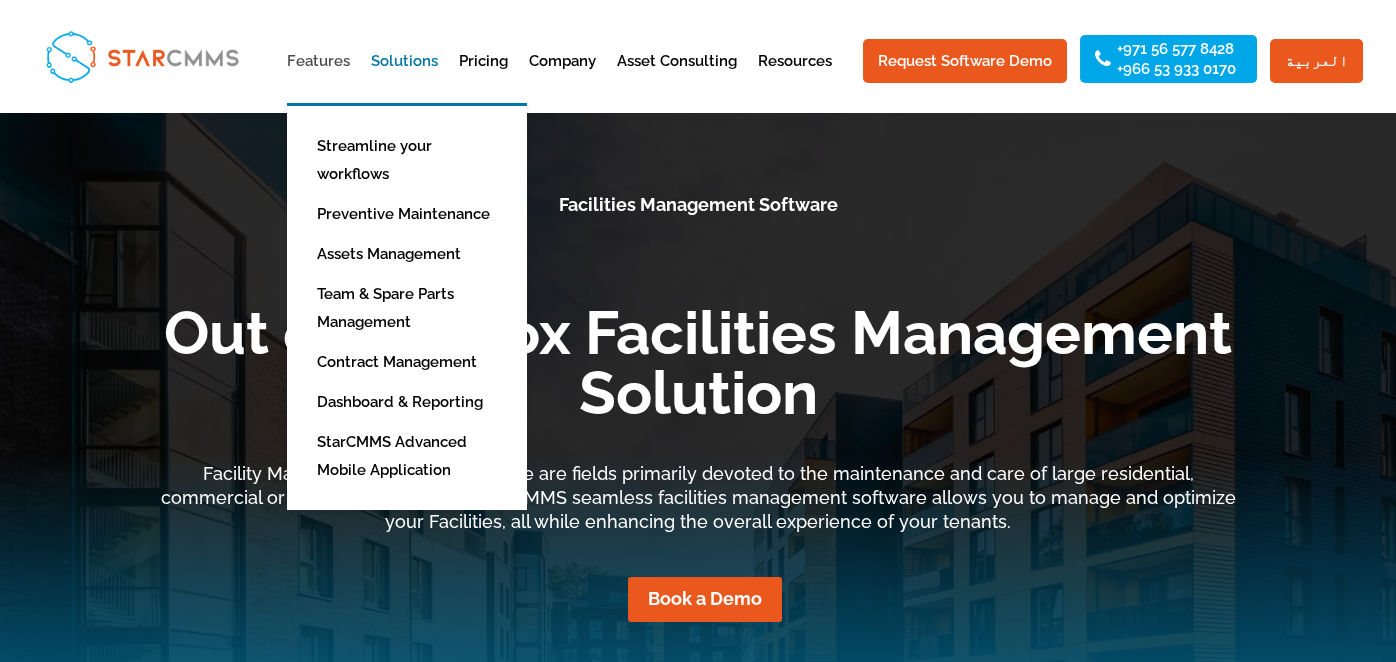 click on "Features" at bounding box center (318, 78) 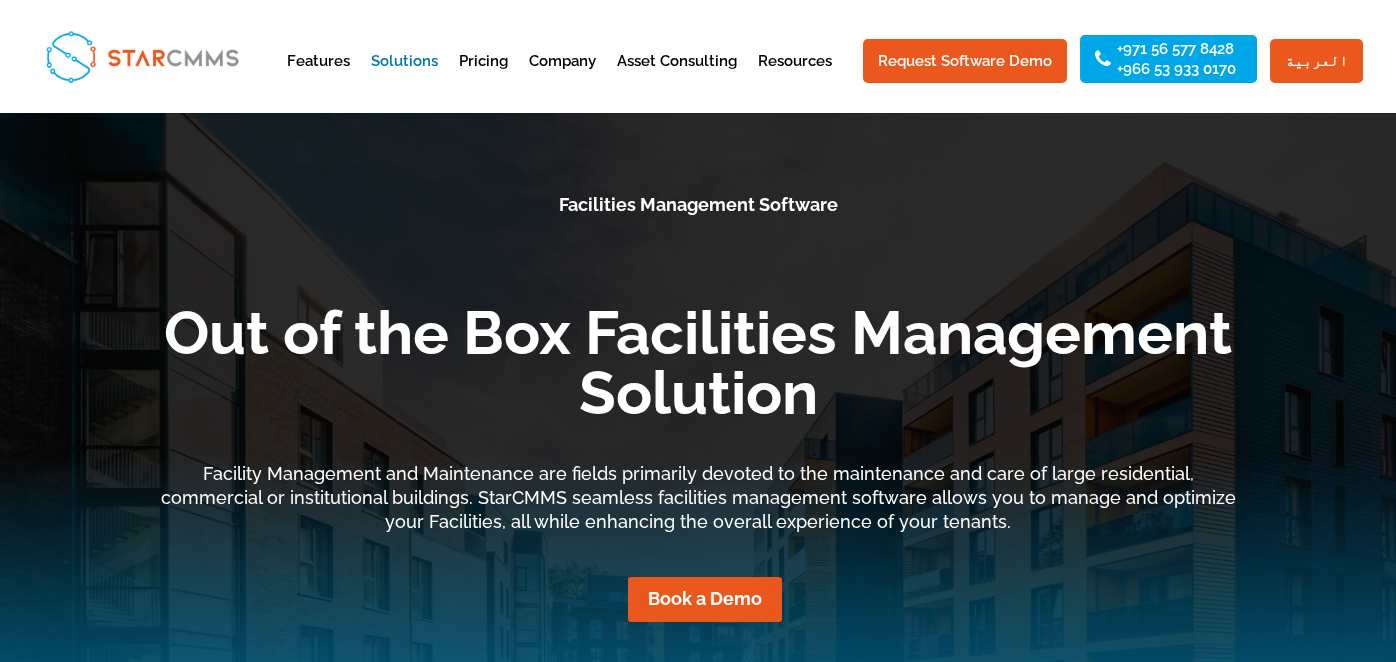 scroll, scrollTop: 79, scrollLeft: 0, axis: vertical 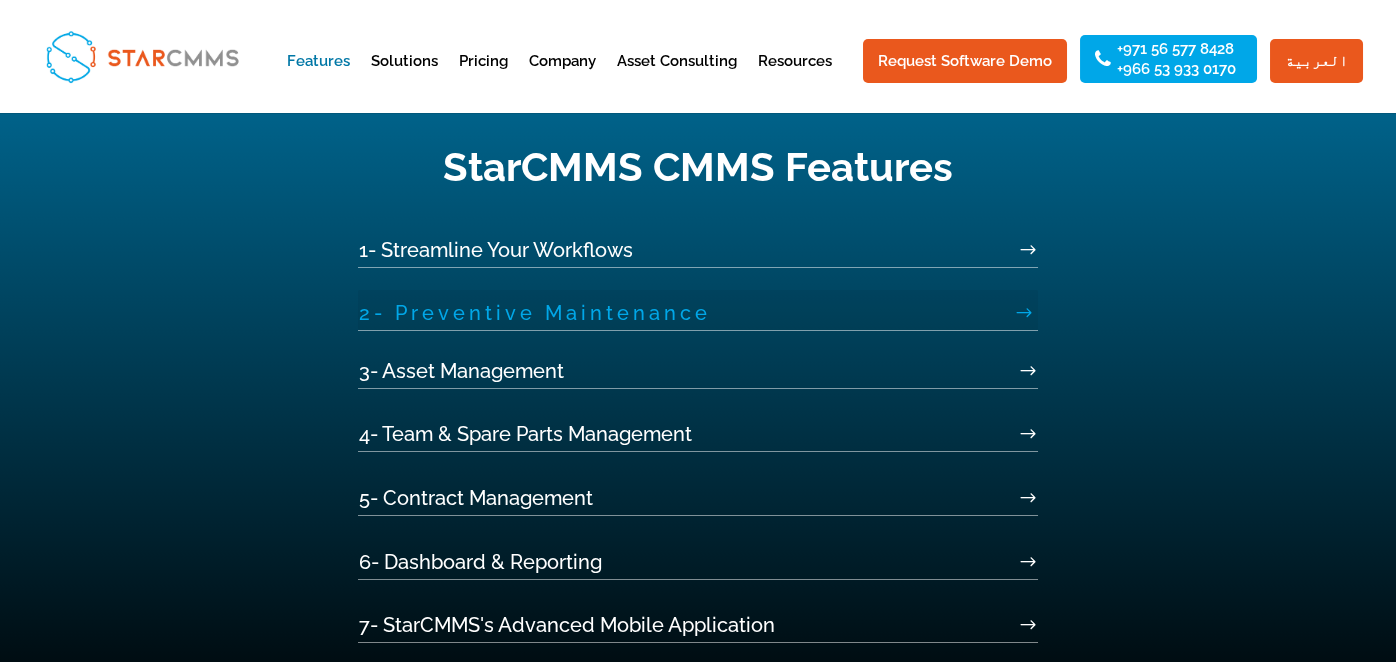 click on "2- Preventive Maintenance" at bounding box center [698, 310] 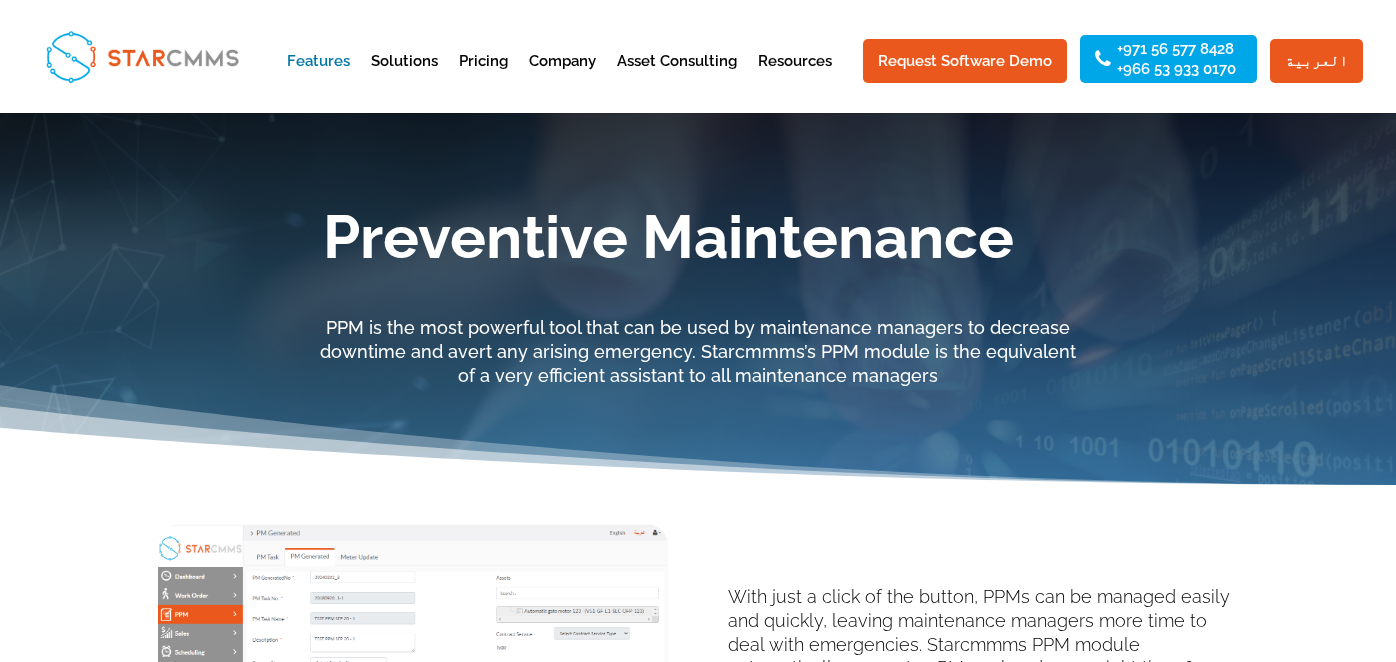 scroll, scrollTop: 0, scrollLeft: 0, axis: both 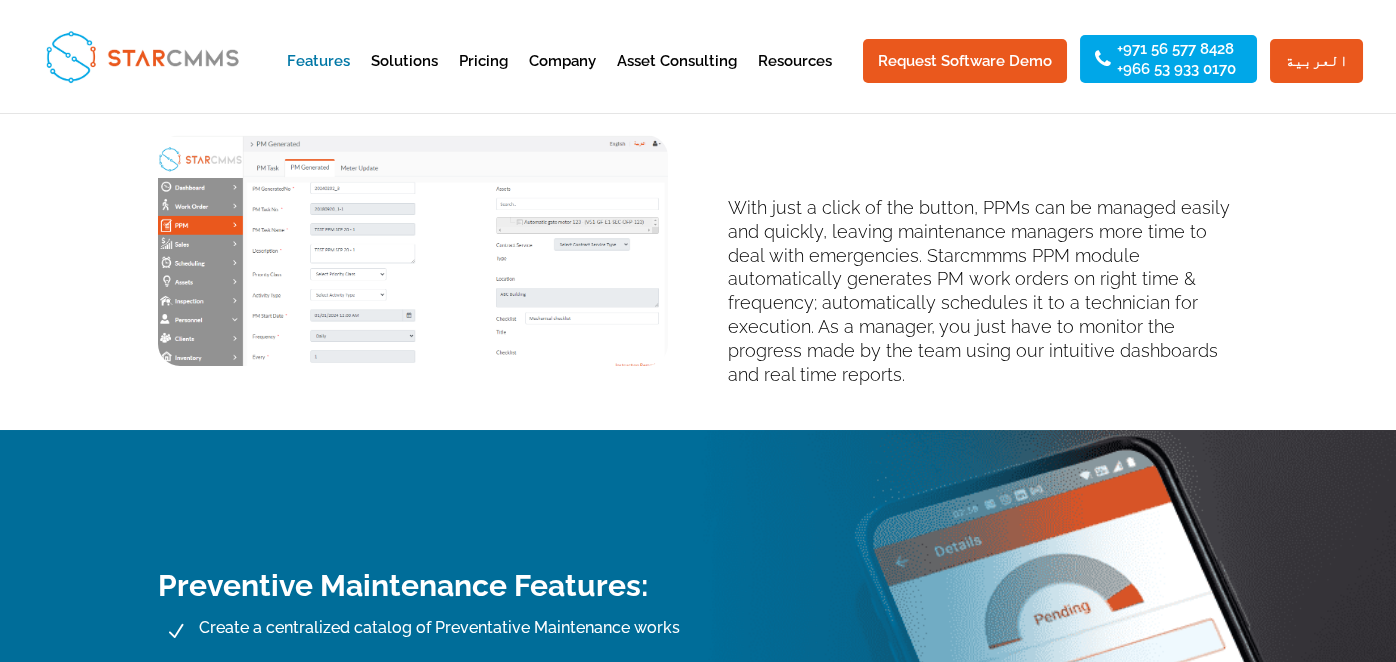 click at bounding box center (413, 250) 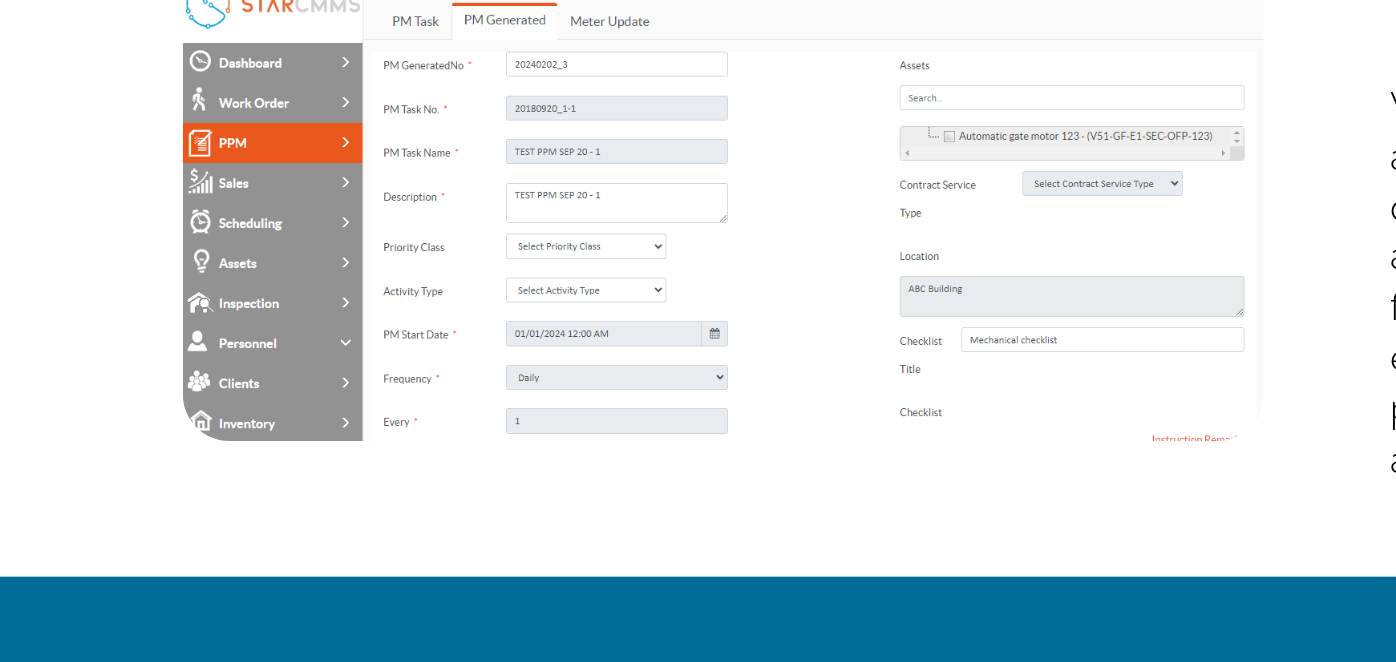 scroll, scrollTop: 422, scrollLeft: 0, axis: vertical 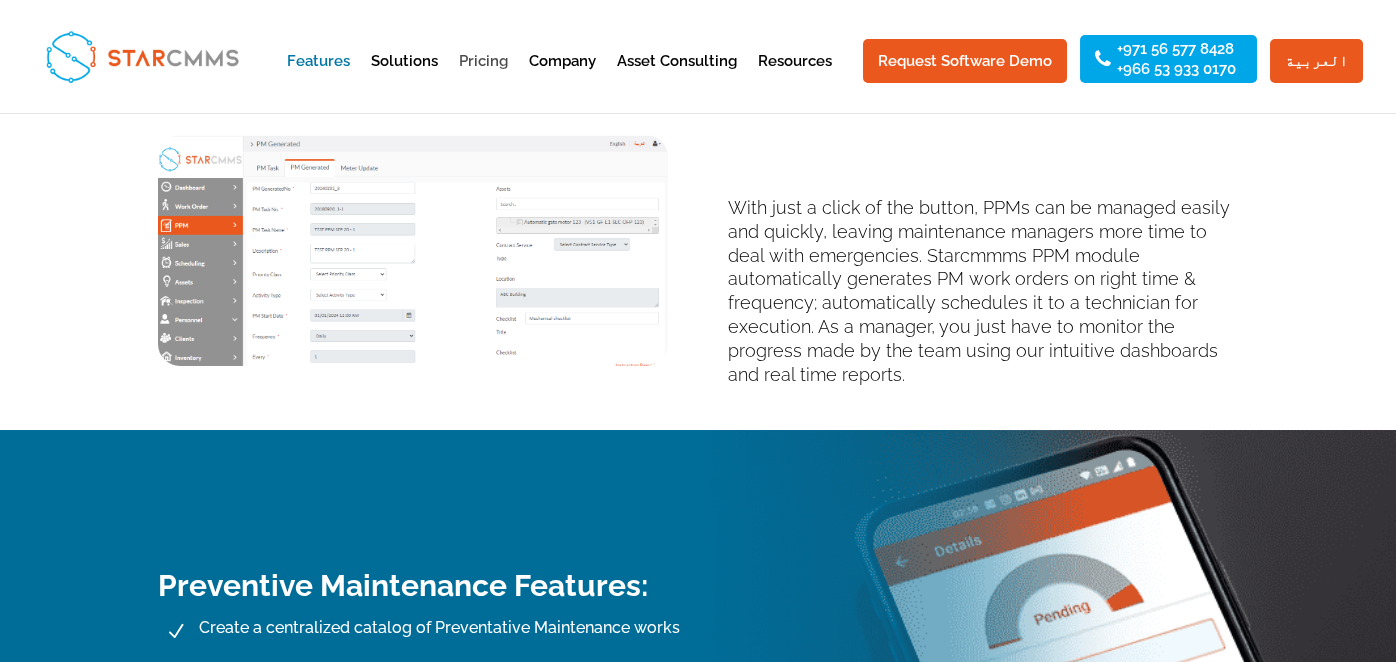 click on "Pricing" at bounding box center (483, 78) 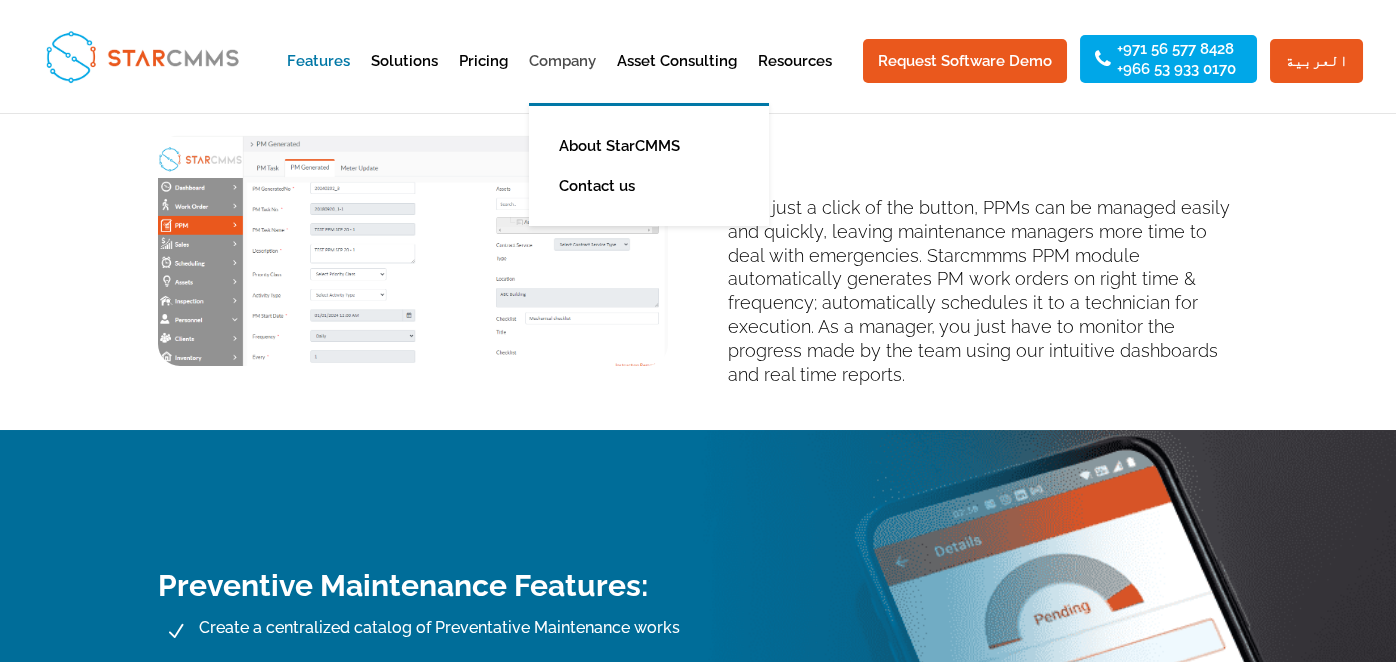 click on "Company" at bounding box center (562, 78) 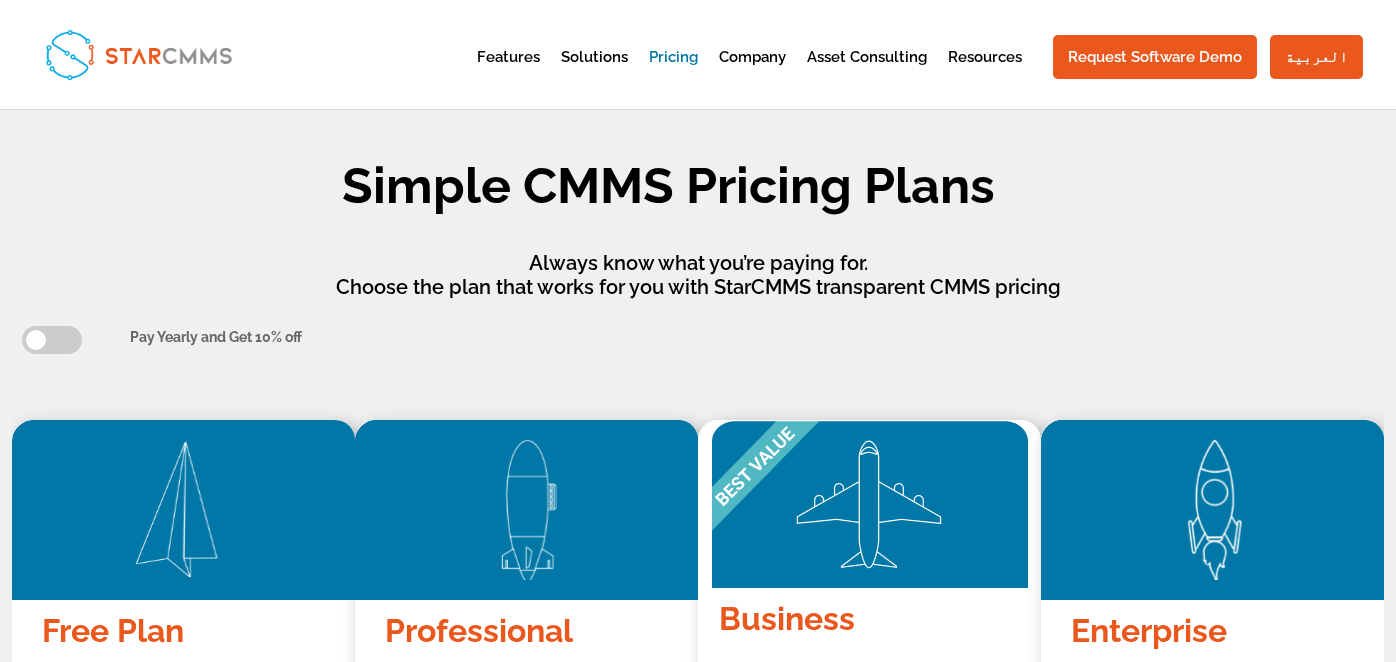 scroll, scrollTop: 295, scrollLeft: 0, axis: vertical 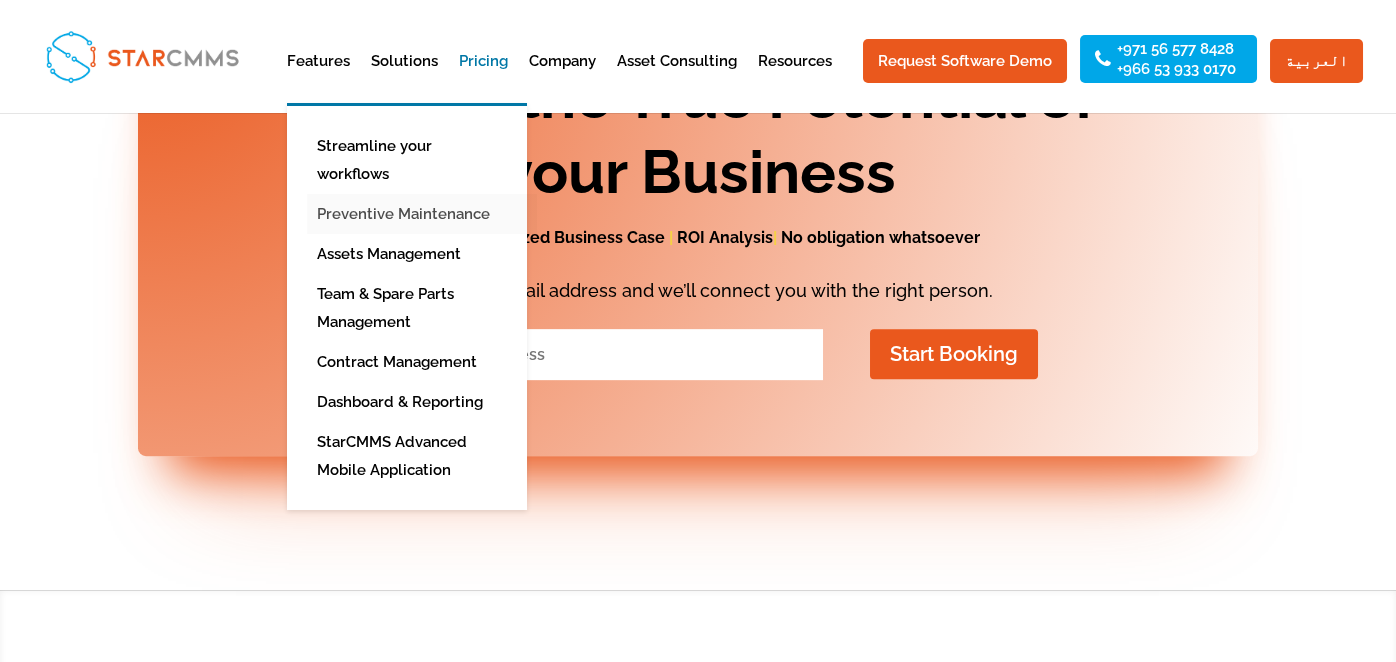 click on "Preventive Maintenance" at bounding box center (422, 214) 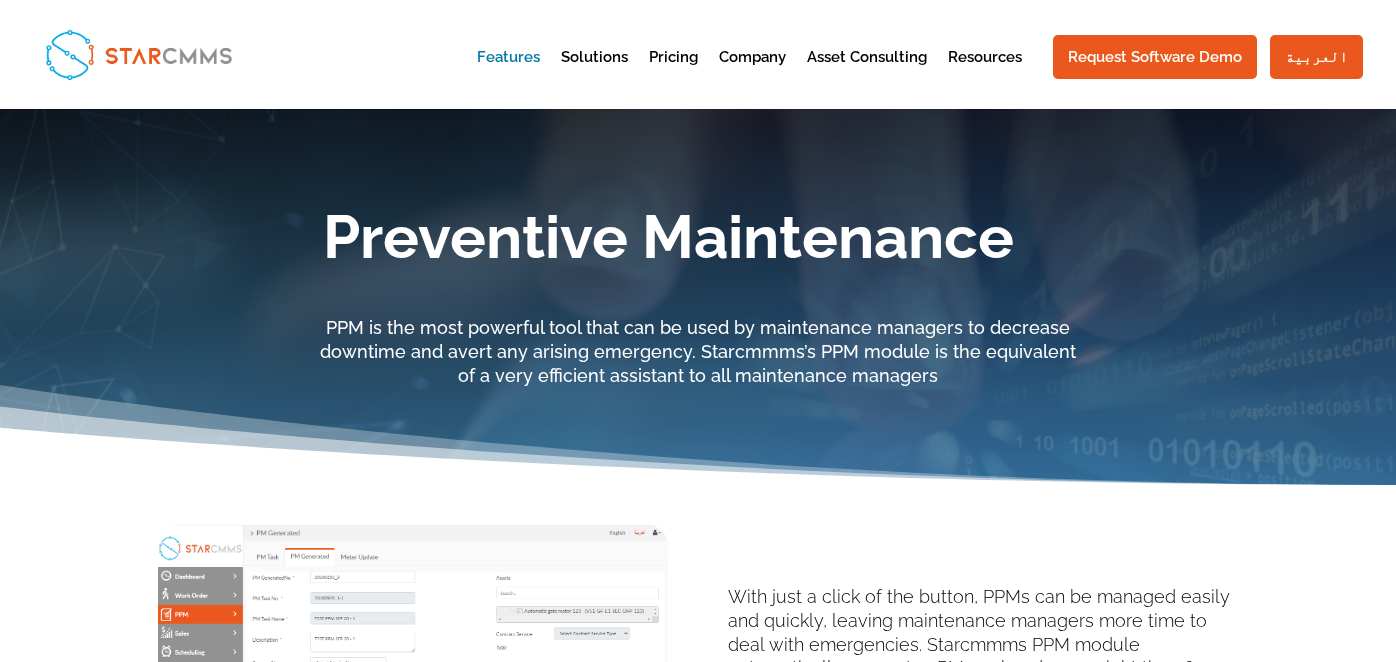 scroll, scrollTop: 0, scrollLeft: 0, axis: both 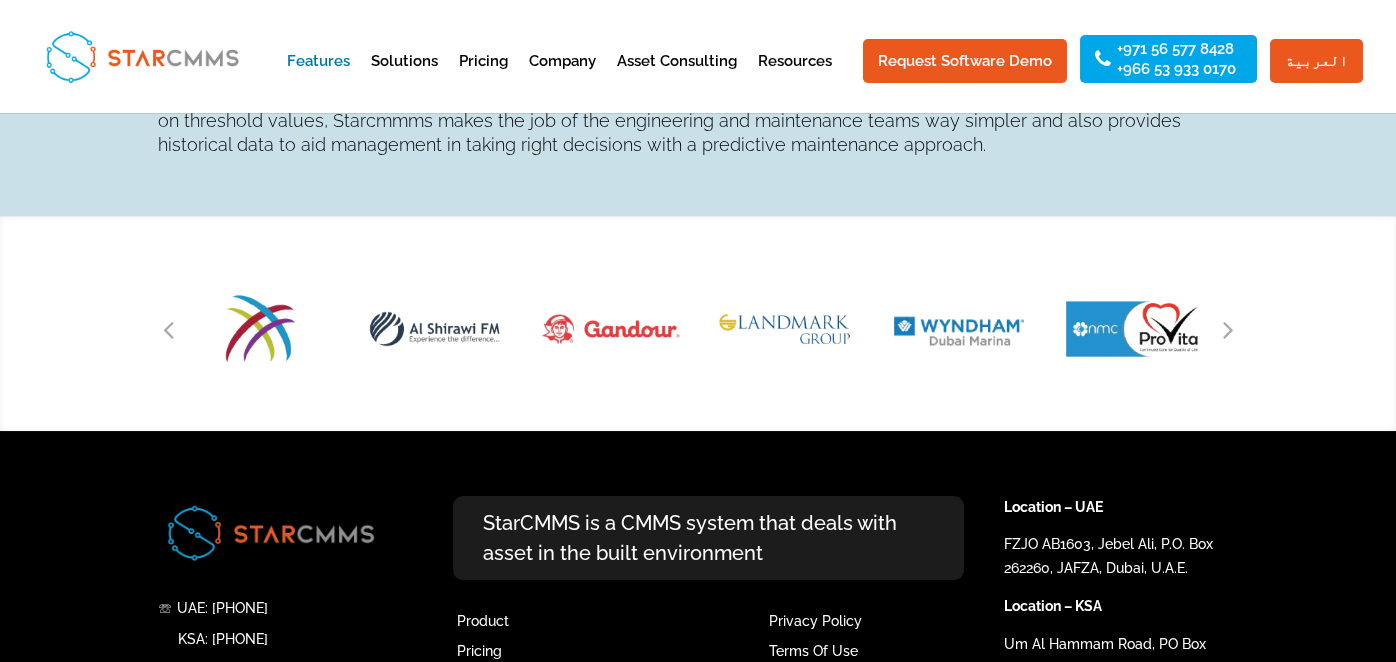 click at bounding box center [1228, 329] 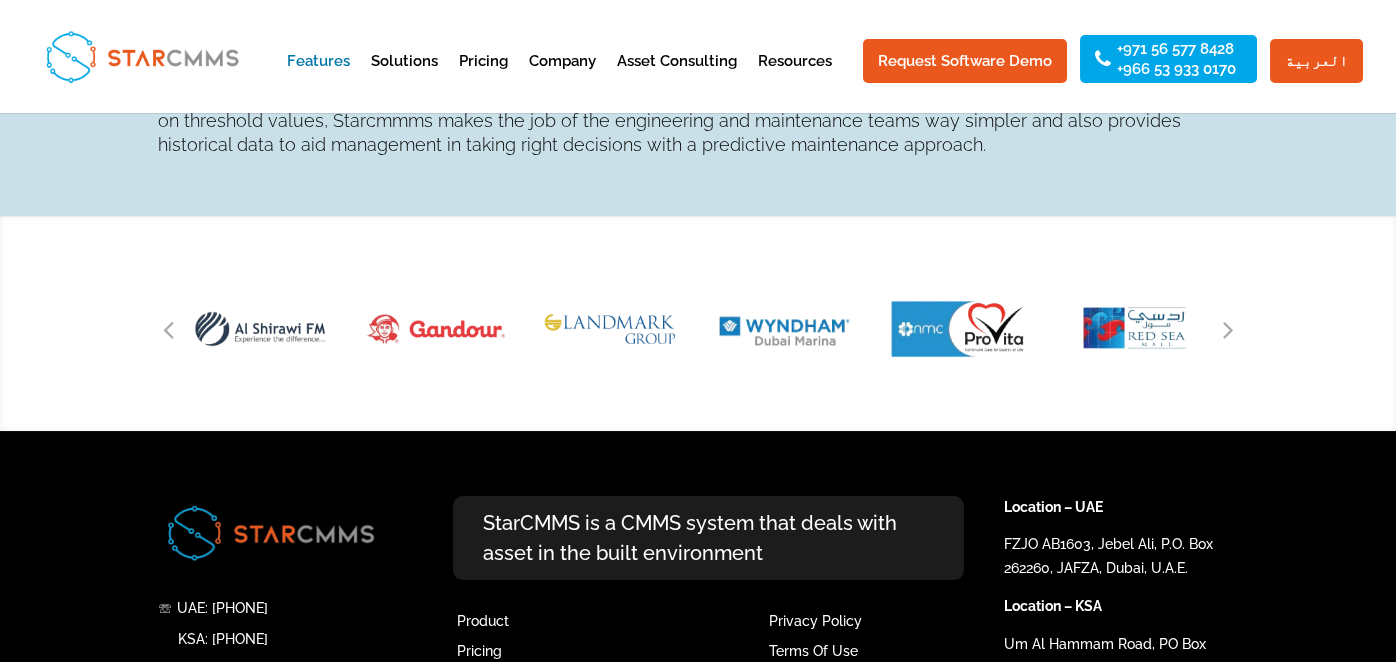 click at bounding box center (1228, 329) 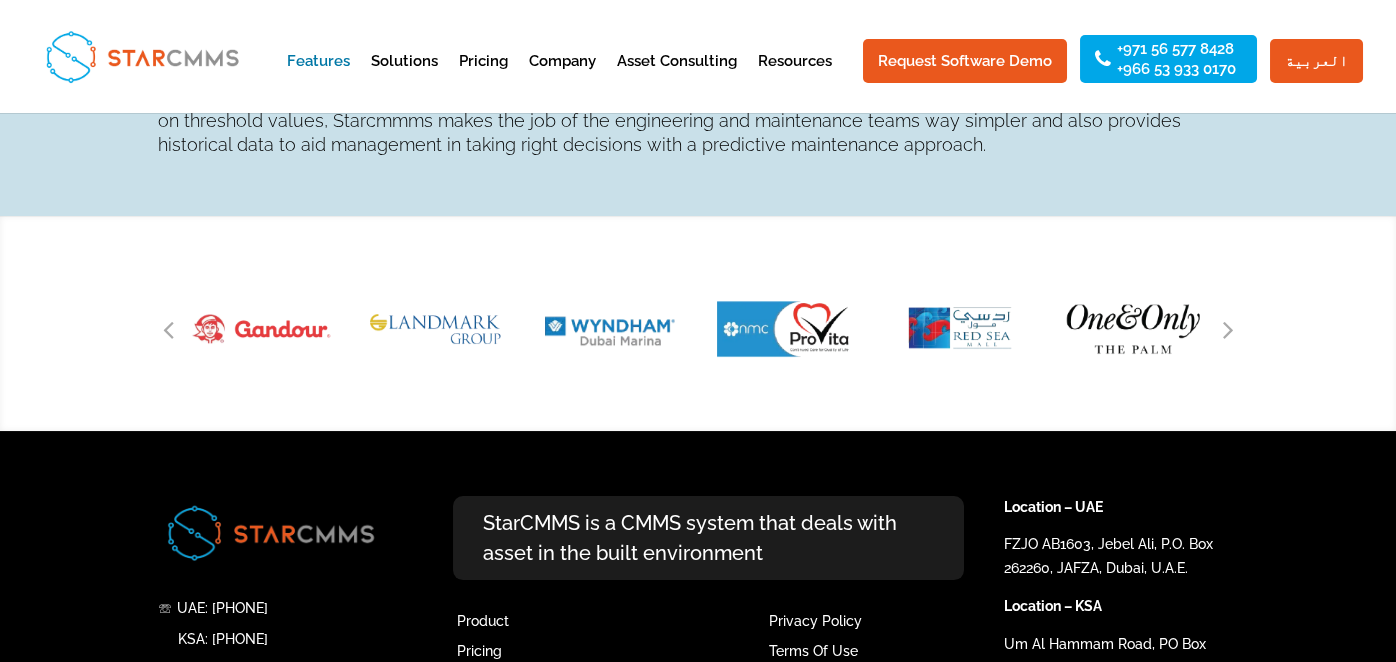 click at bounding box center (1228, 329) 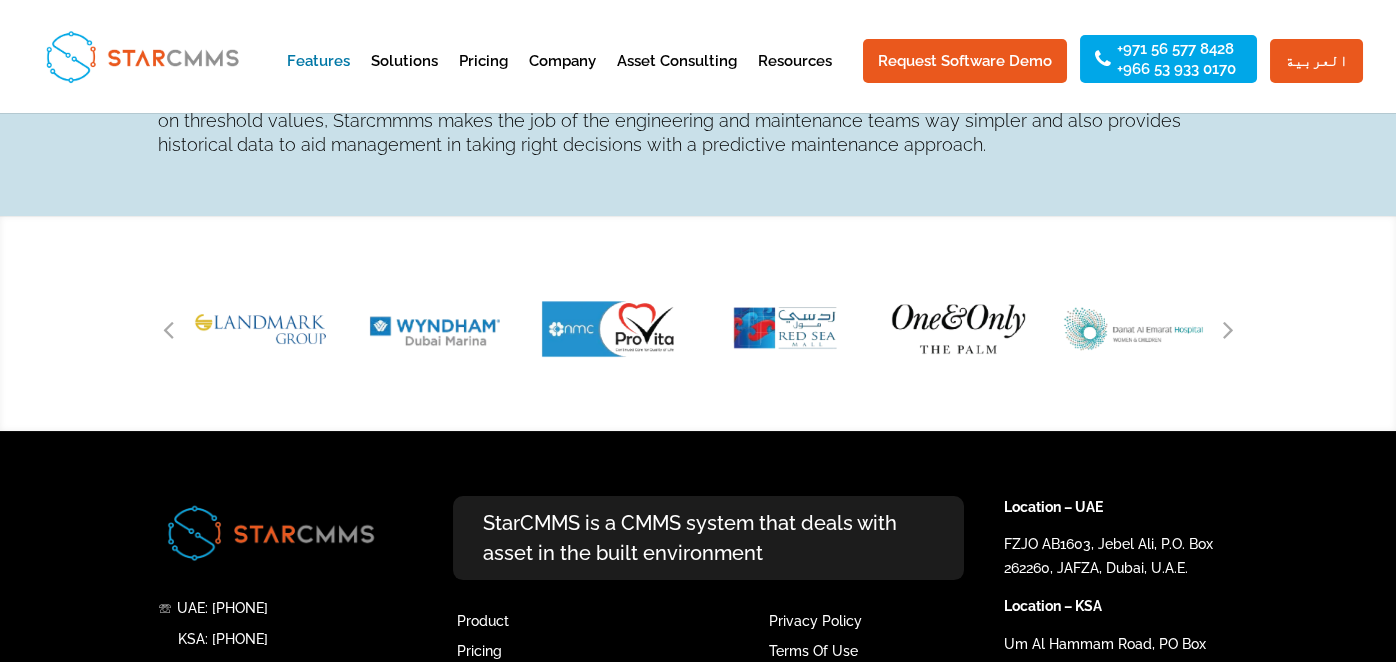 click at bounding box center (1228, 329) 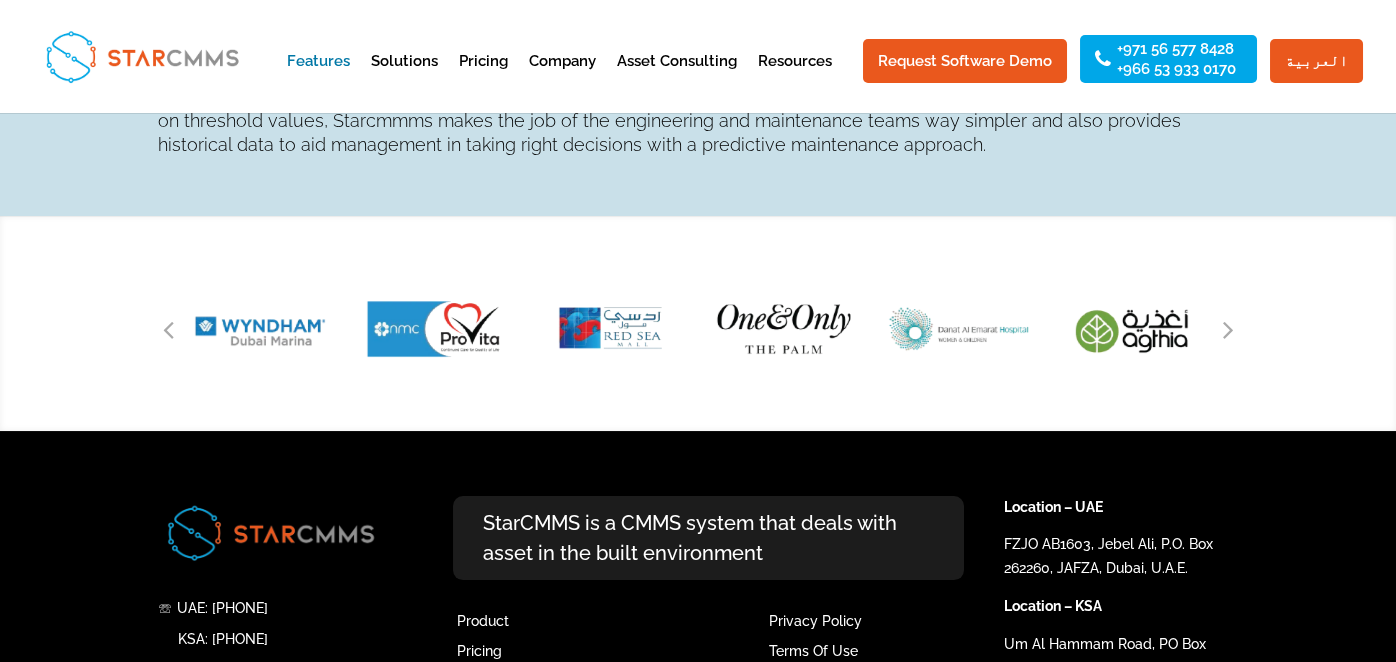click at bounding box center (1228, 329) 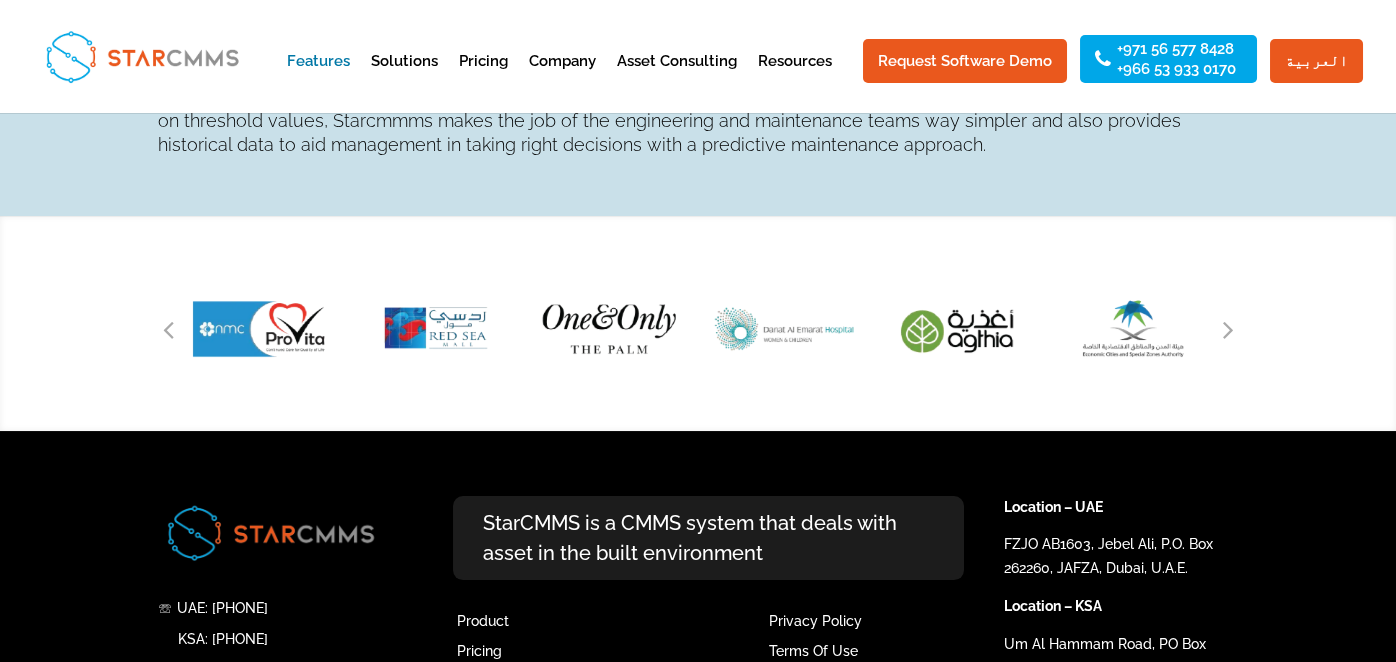 click at bounding box center (1228, 329) 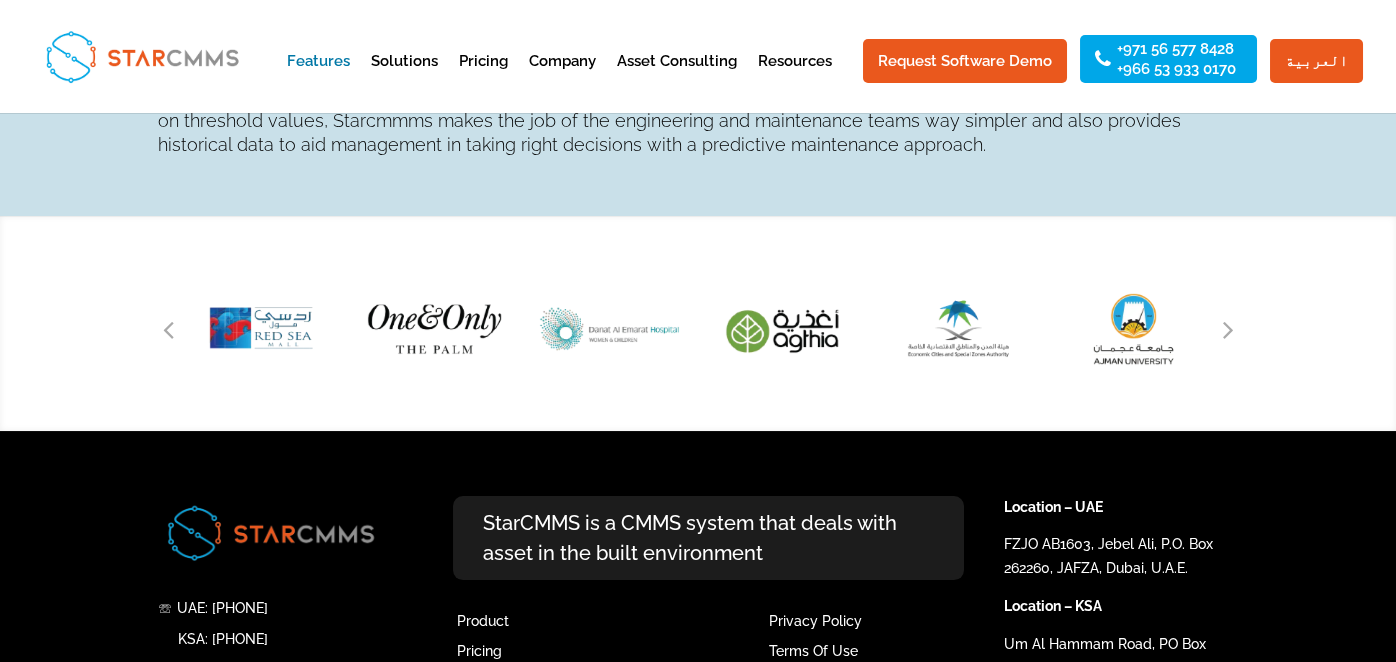 click at bounding box center (1228, 329) 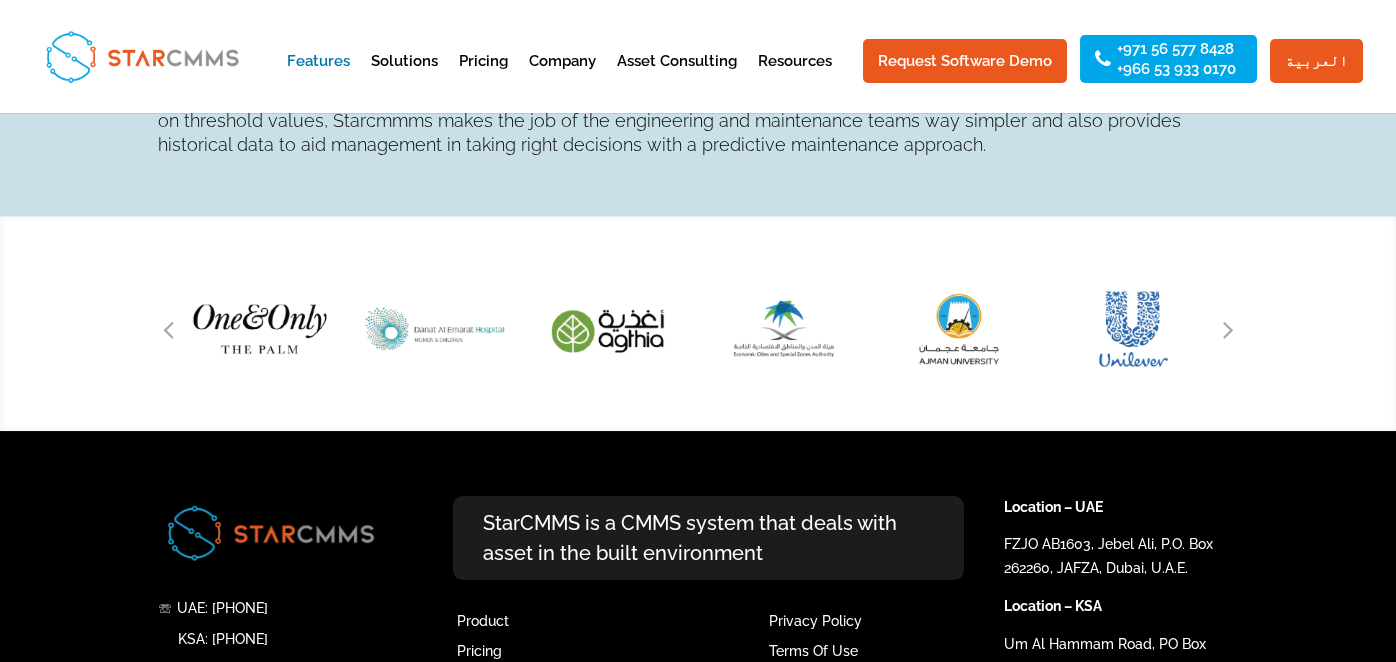 click at bounding box center (1228, 329) 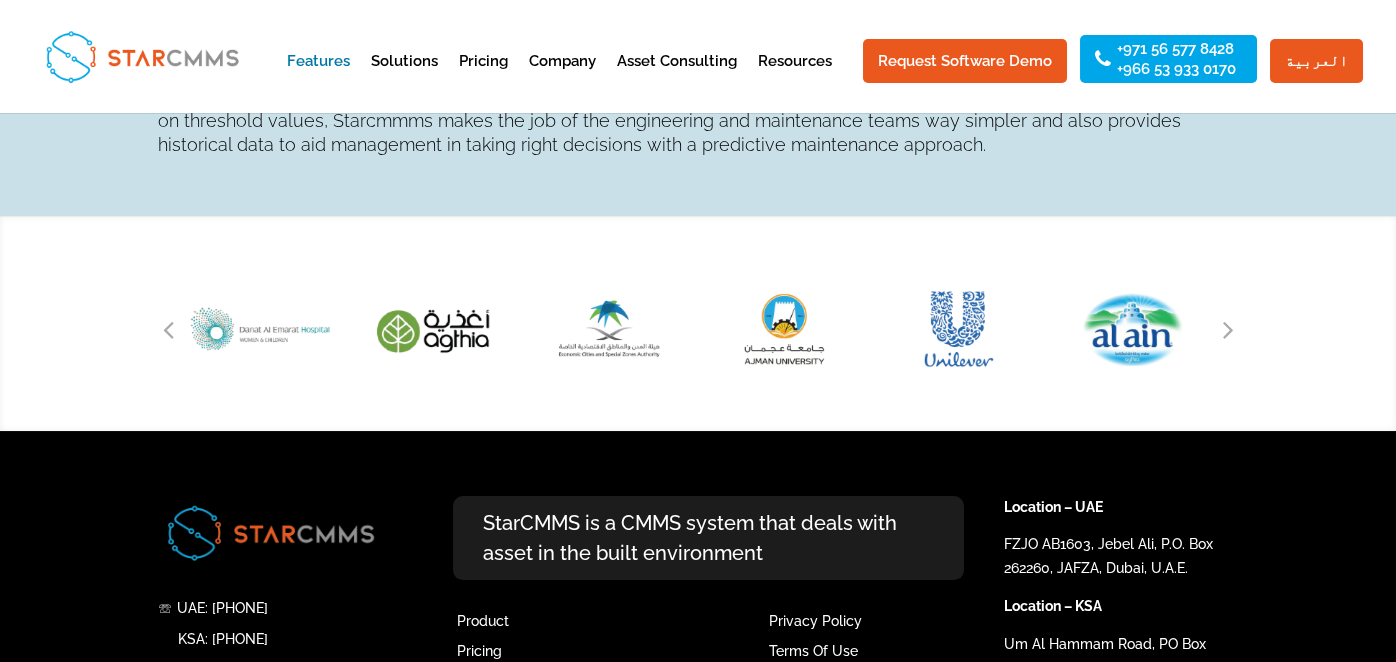 click at bounding box center [1228, 329] 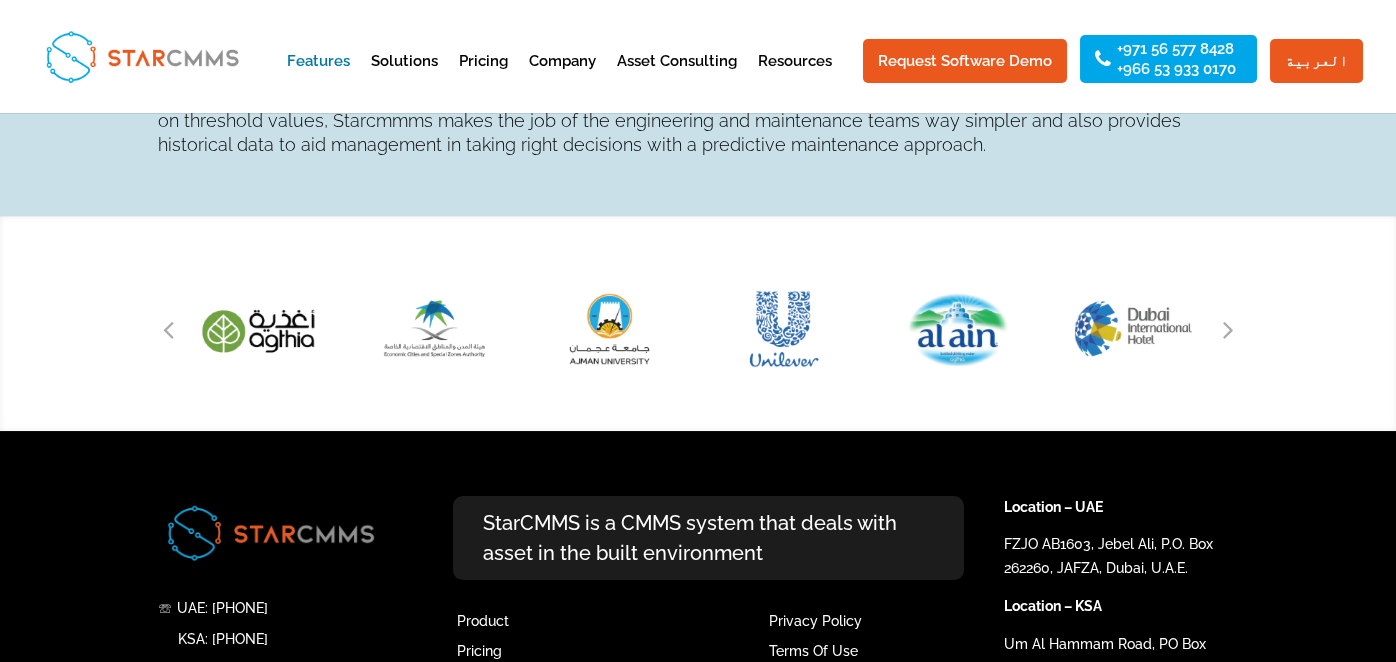 click at bounding box center (1228, 329) 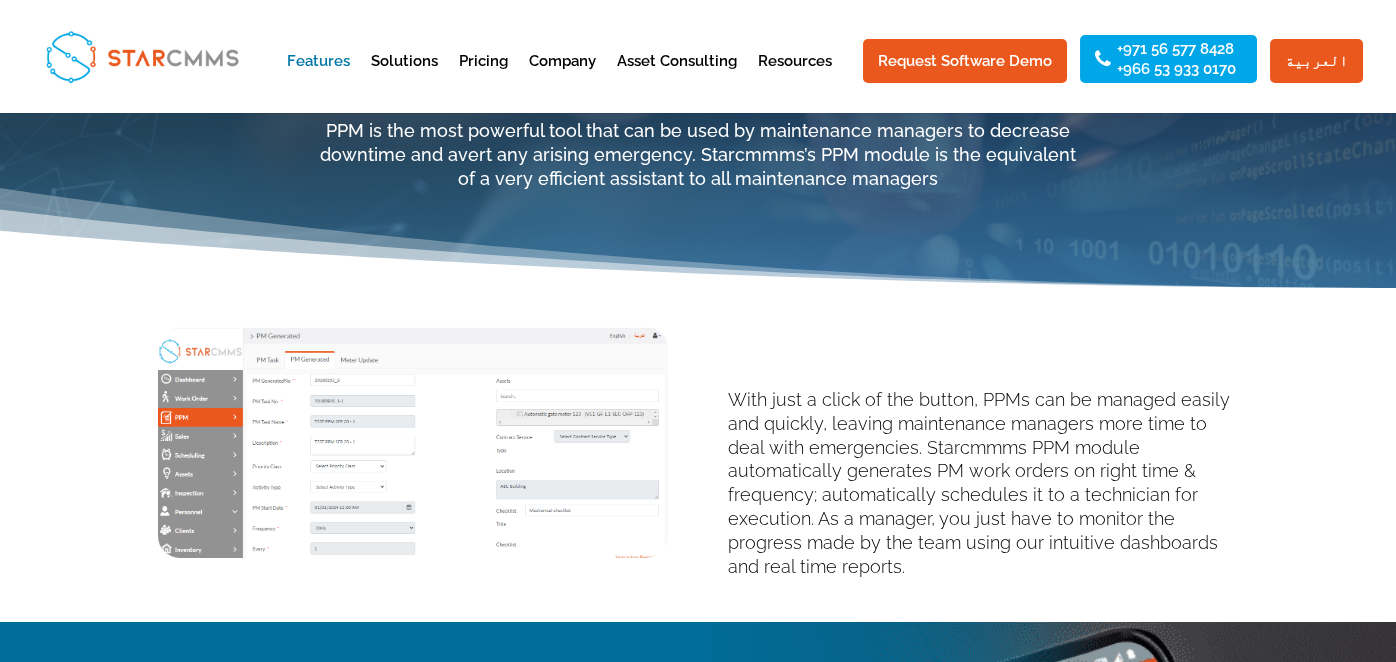 scroll, scrollTop: 0, scrollLeft: 0, axis: both 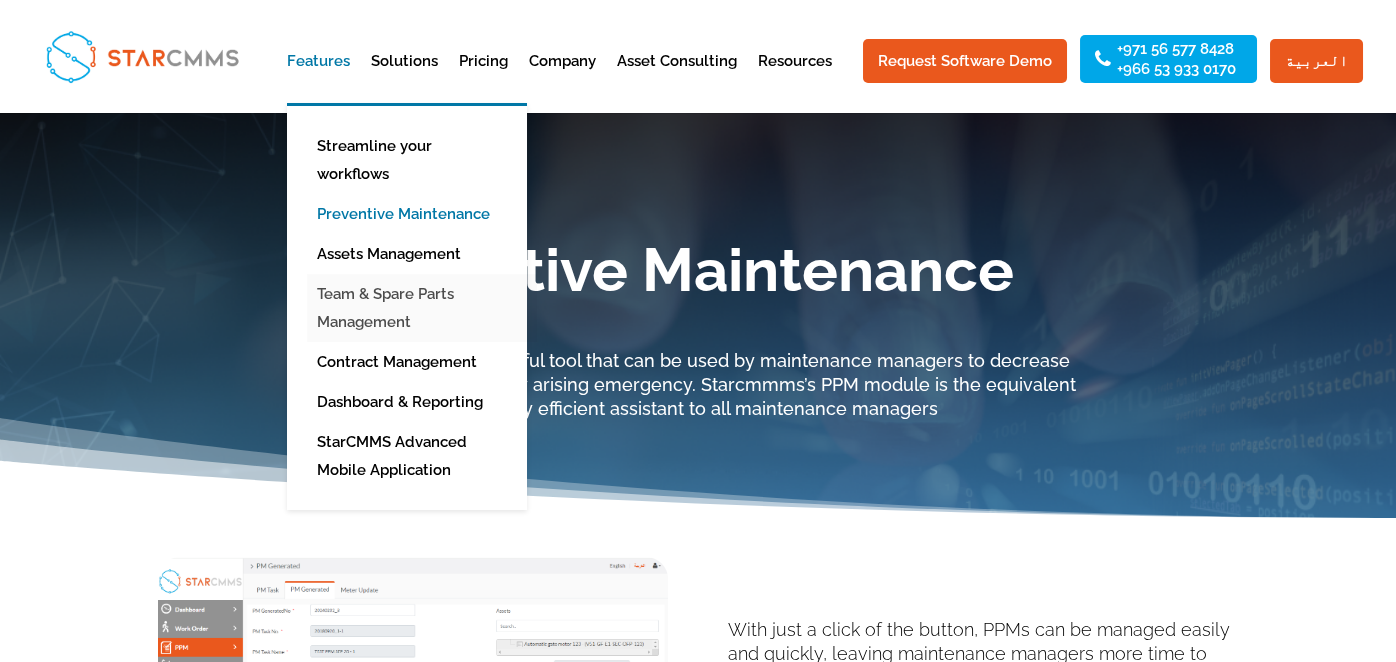 click on "Team & Spare Parts Management" at bounding box center [422, 308] 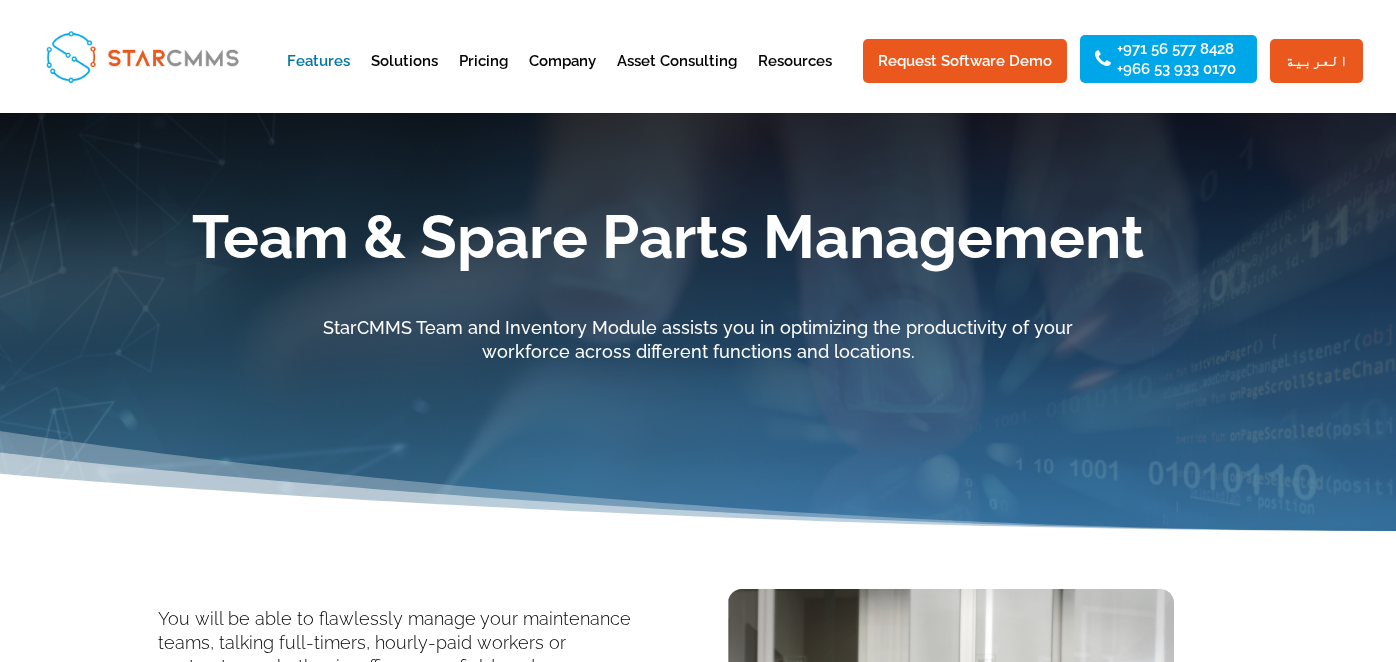 scroll, scrollTop: 0, scrollLeft: 0, axis: both 